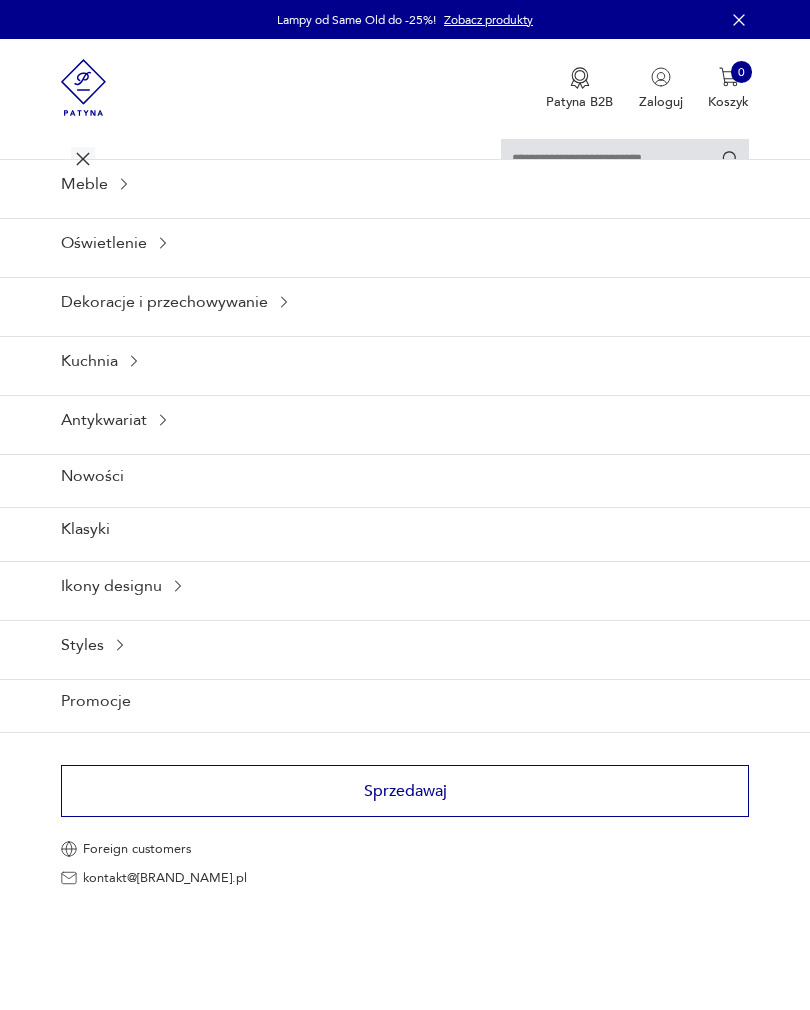 scroll, scrollTop: 0, scrollLeft: 0, axis: both 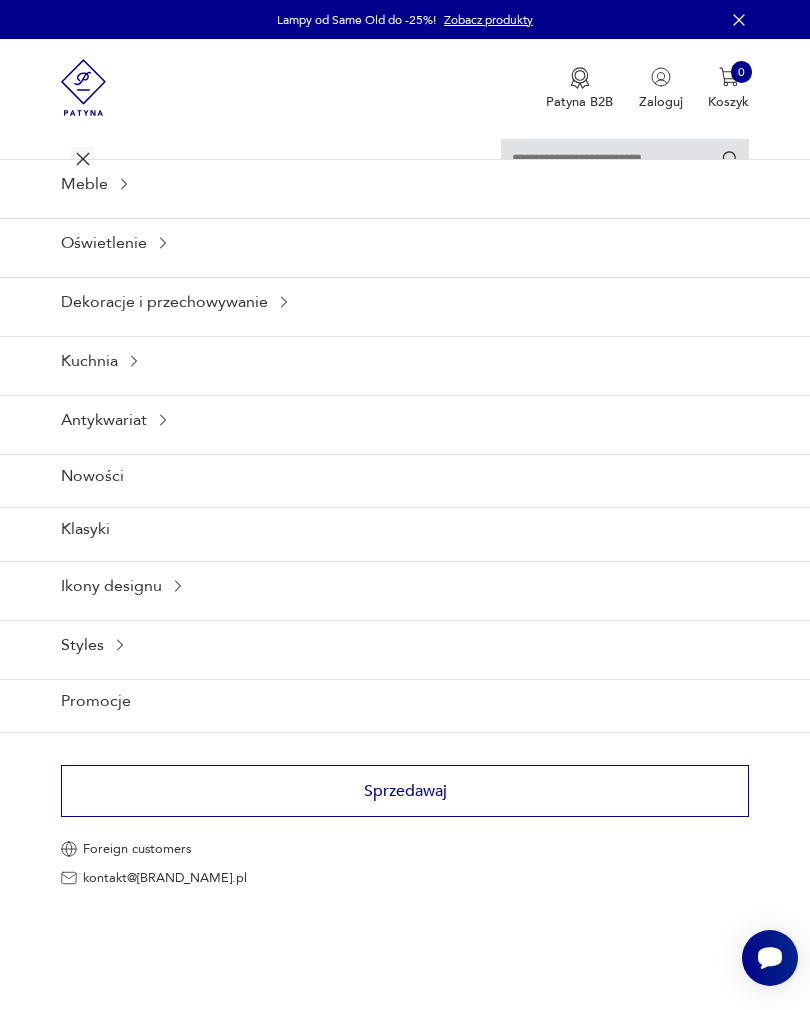 click at bounding box center (625, 159) 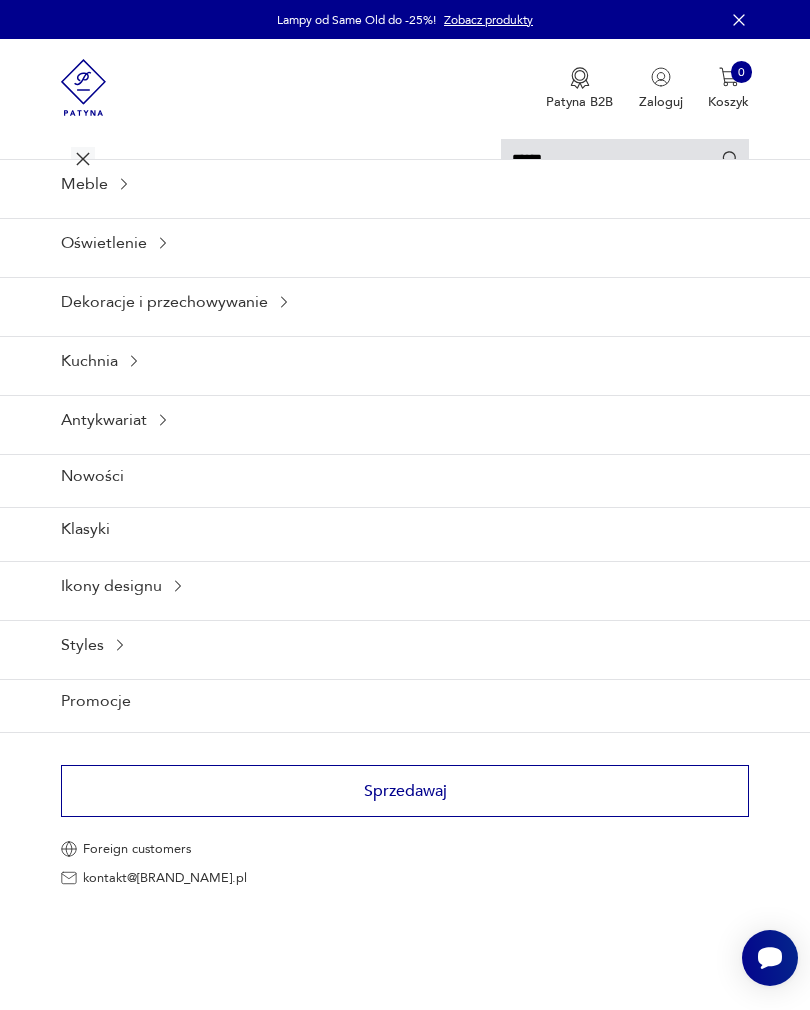 type on "******" 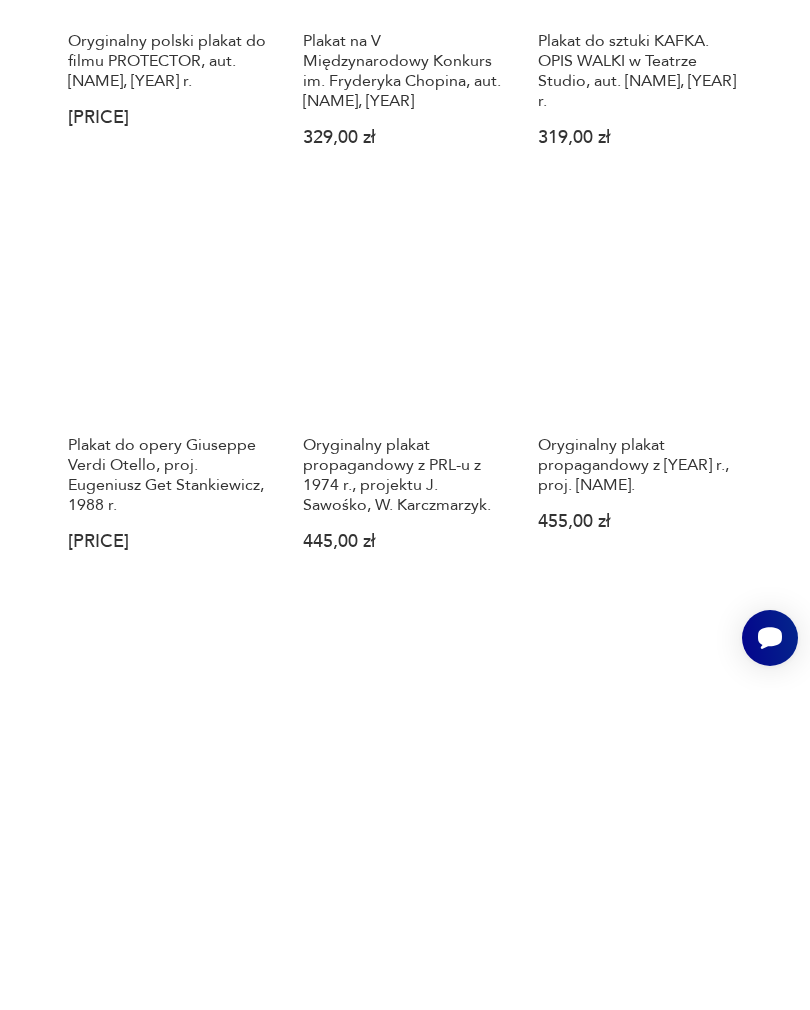 scroll, scrollTop: 1207, scrollLeft: 0, axis: vertical 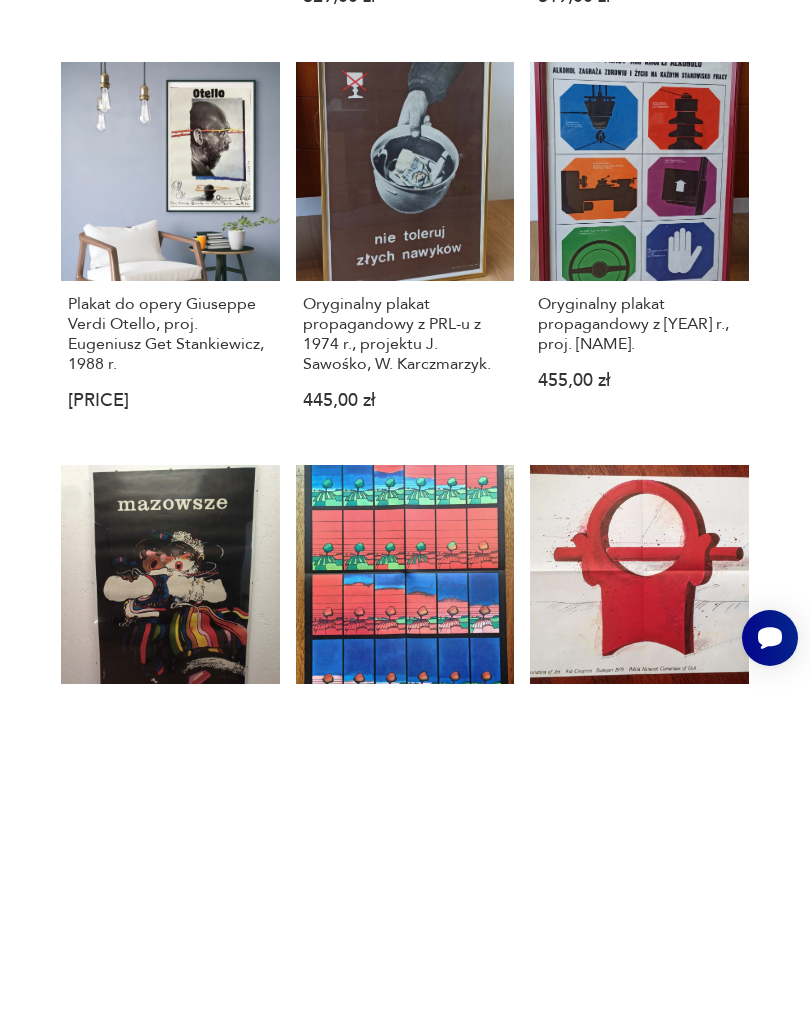 click on "Oryginalny plakat propagandowy z PRL-u, [YEAR] r., proj. [NAME]. [PRICE]" at bounding box center (639, 571) 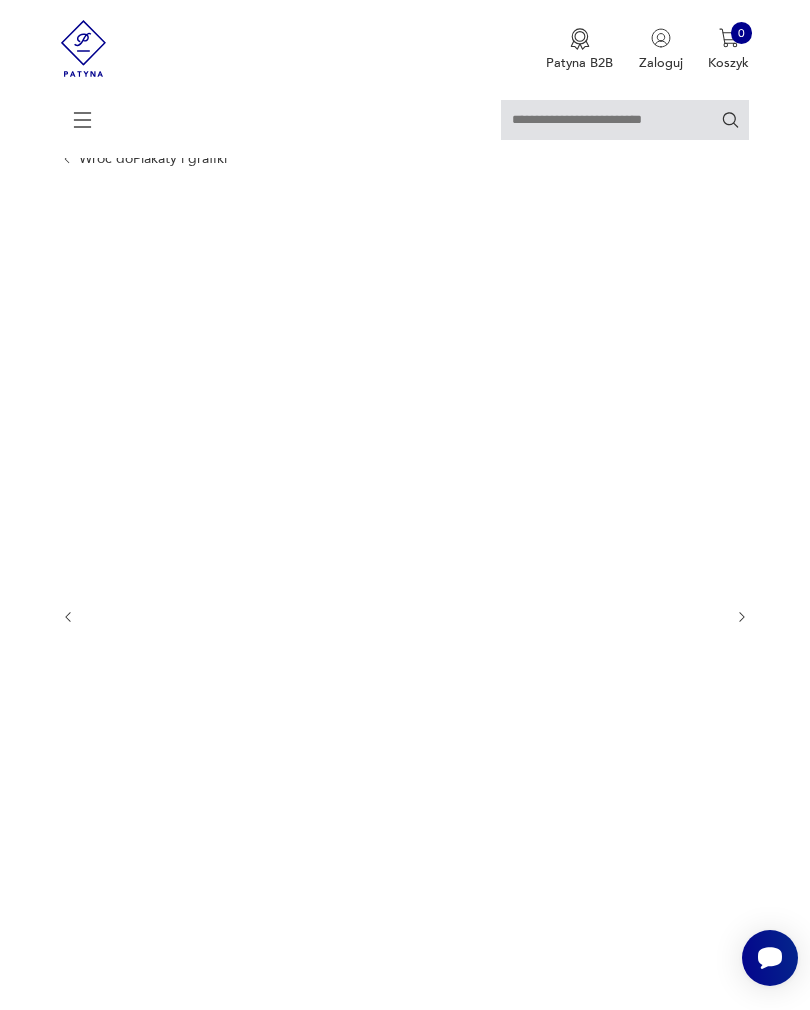 scroll, scrollTop: 0, scrollLeft: 0, axis: both 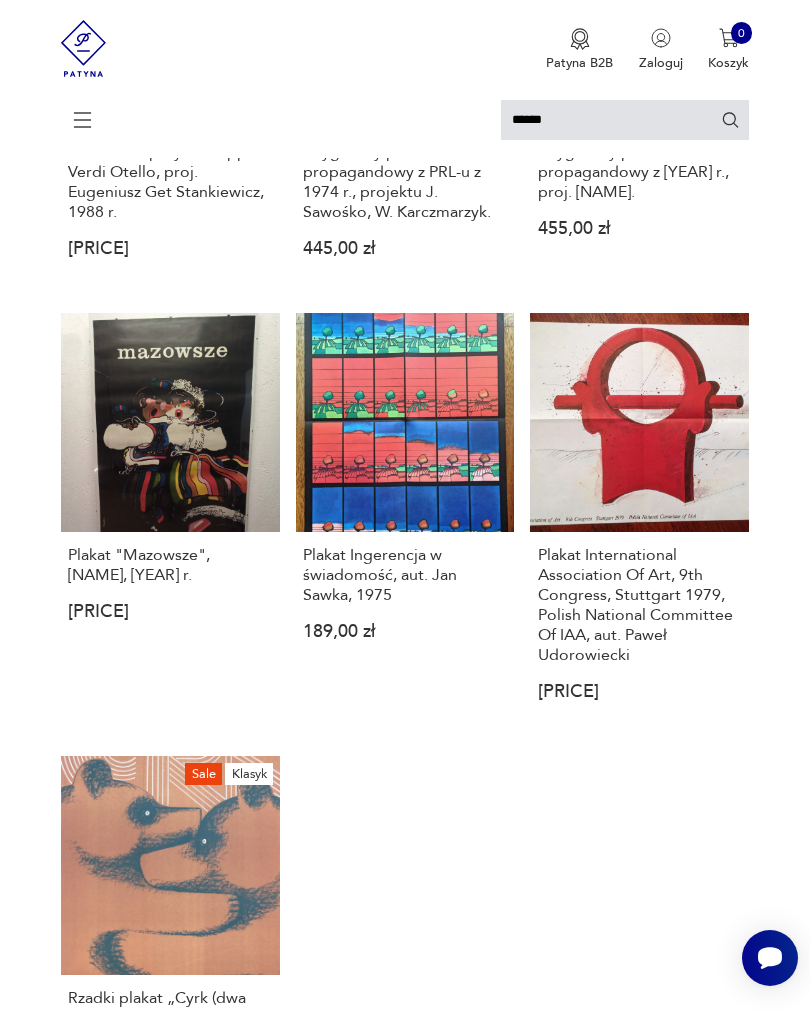 click on "Plakat "Mazowsze", [NAME], [YEAR] r. [PRICE]" at bounding box center [170, 522] 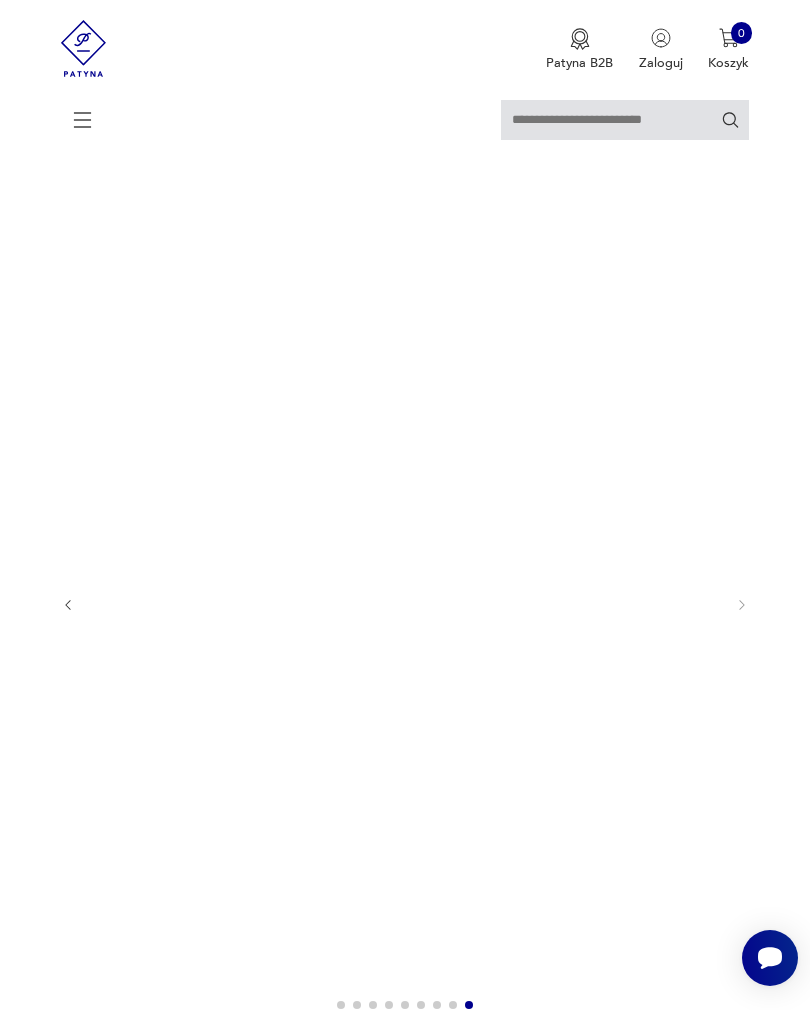 scroll, scrollTop: 0, scrollLeft: 0, axis: both 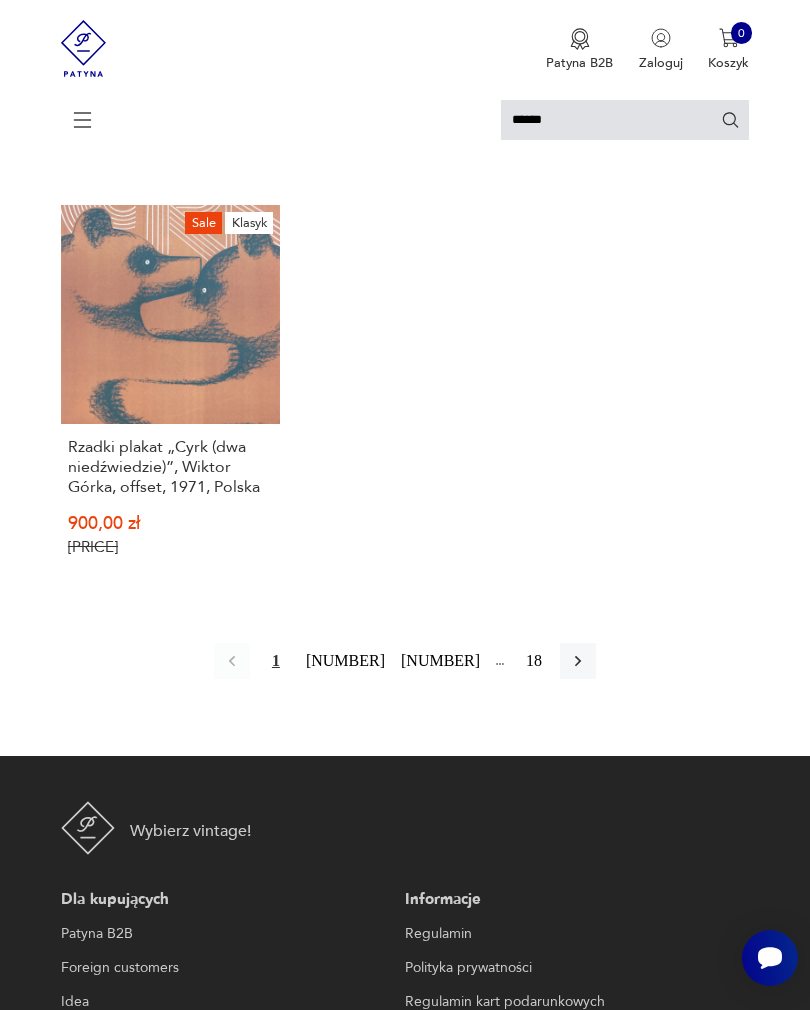click on "[NUMBER]" at bounding box center (345, 661) 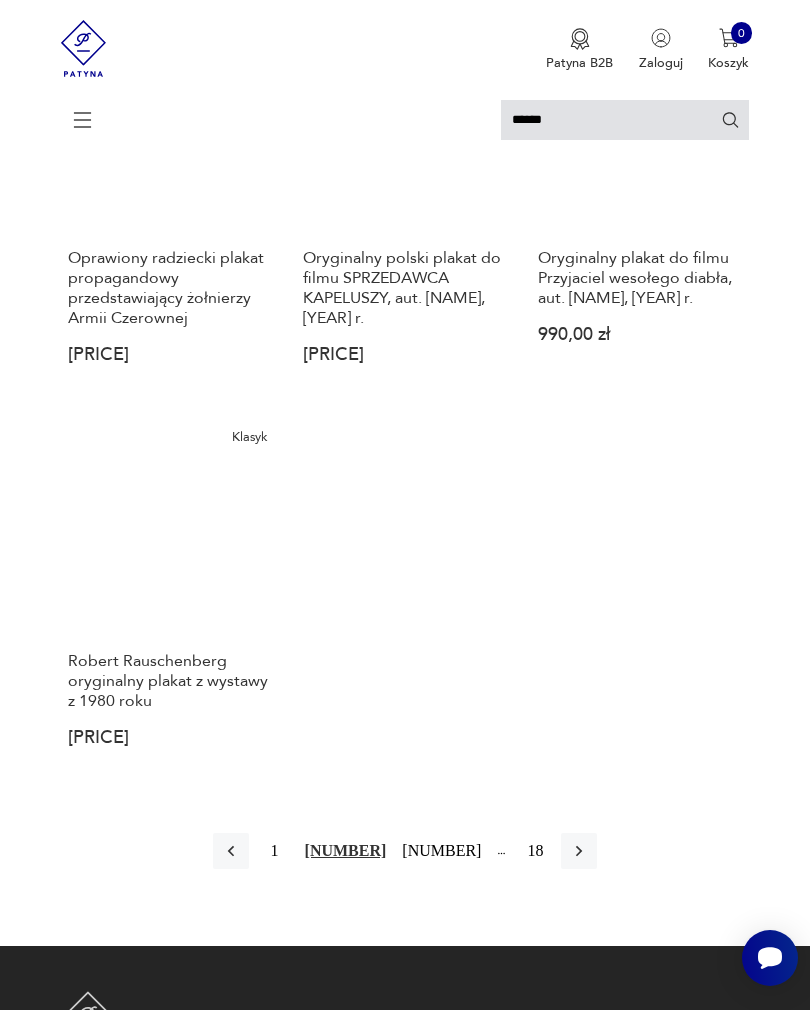 scroll, scrollTop: 2083, scrollLeft: 0, axis: vertical 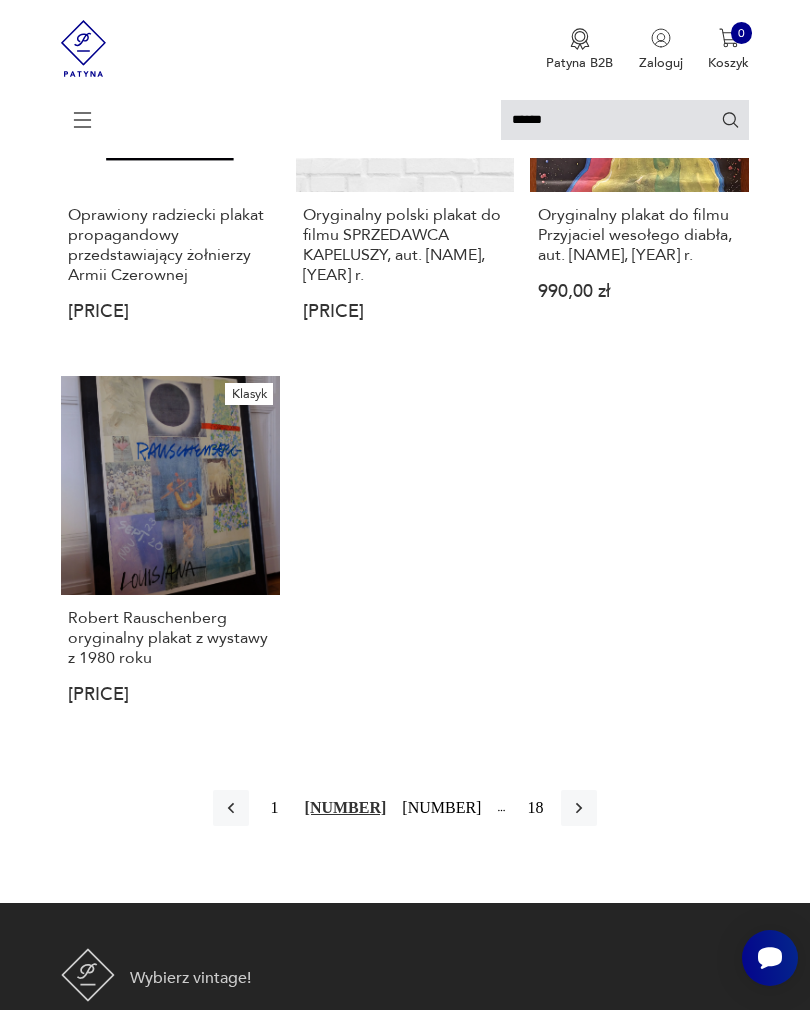 click on "[NUMBER]" at bounding box center [441, 808] 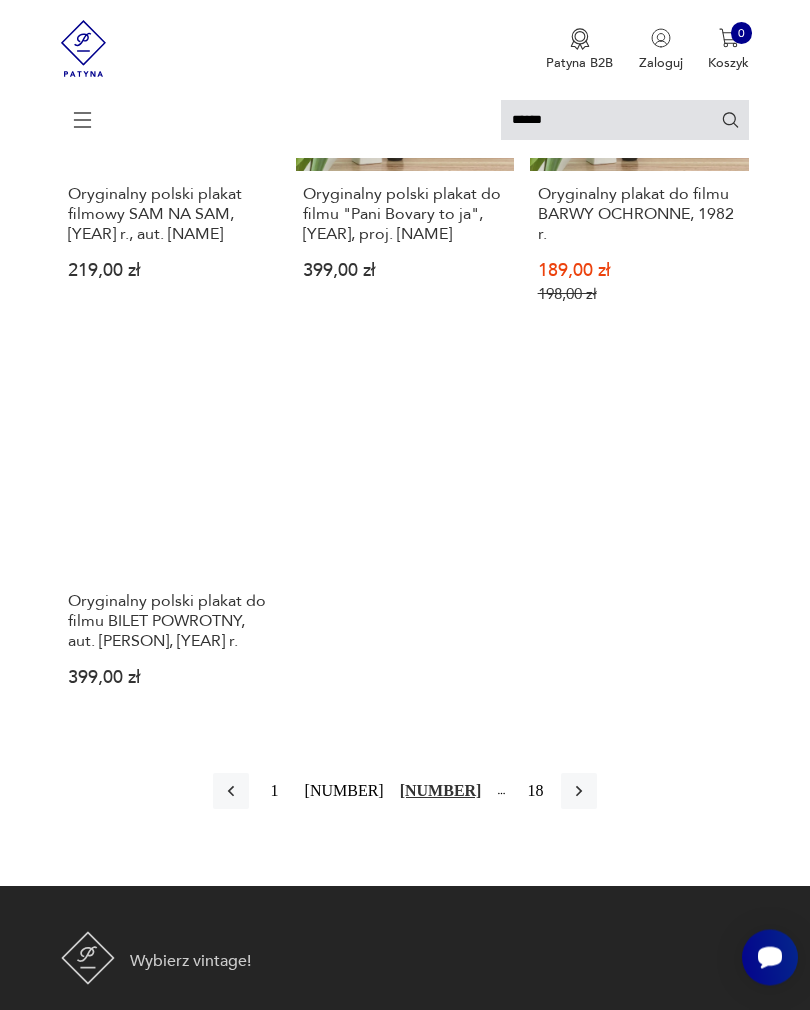 scroll, scrollTop: 1998, scrollLeft: 0, axis: vertical 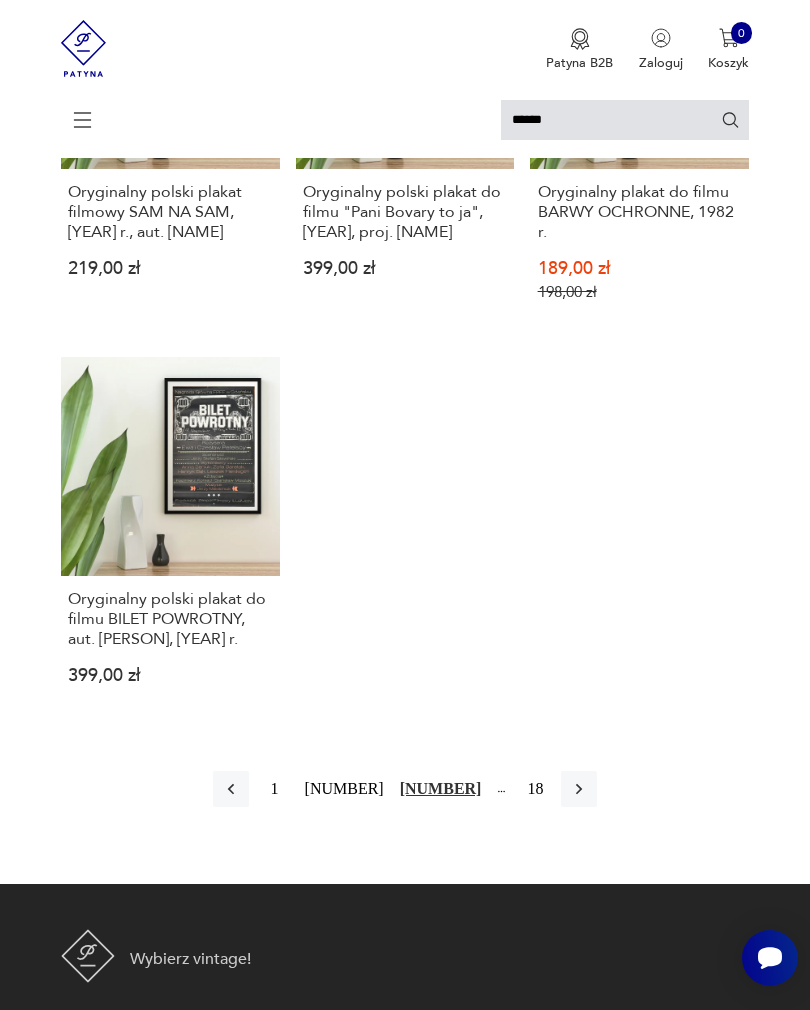 click at bounding box center (579, 789) 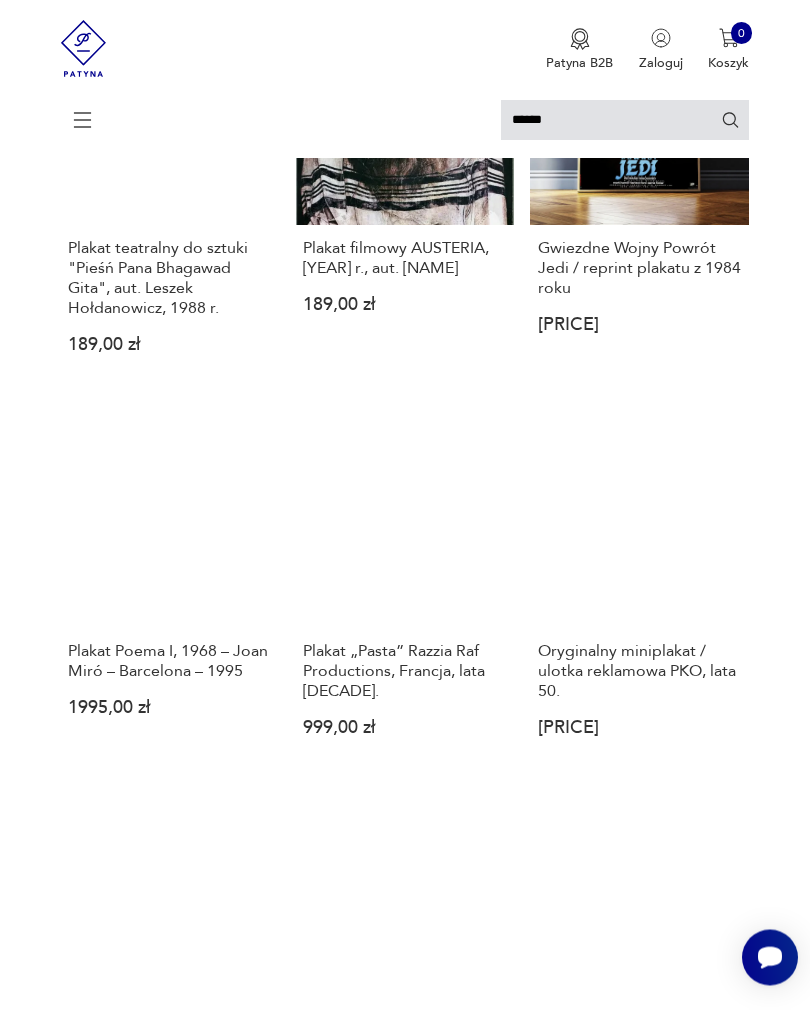 scroll, scrollTop: 1604, scrollLeft: 0, axis: vertical 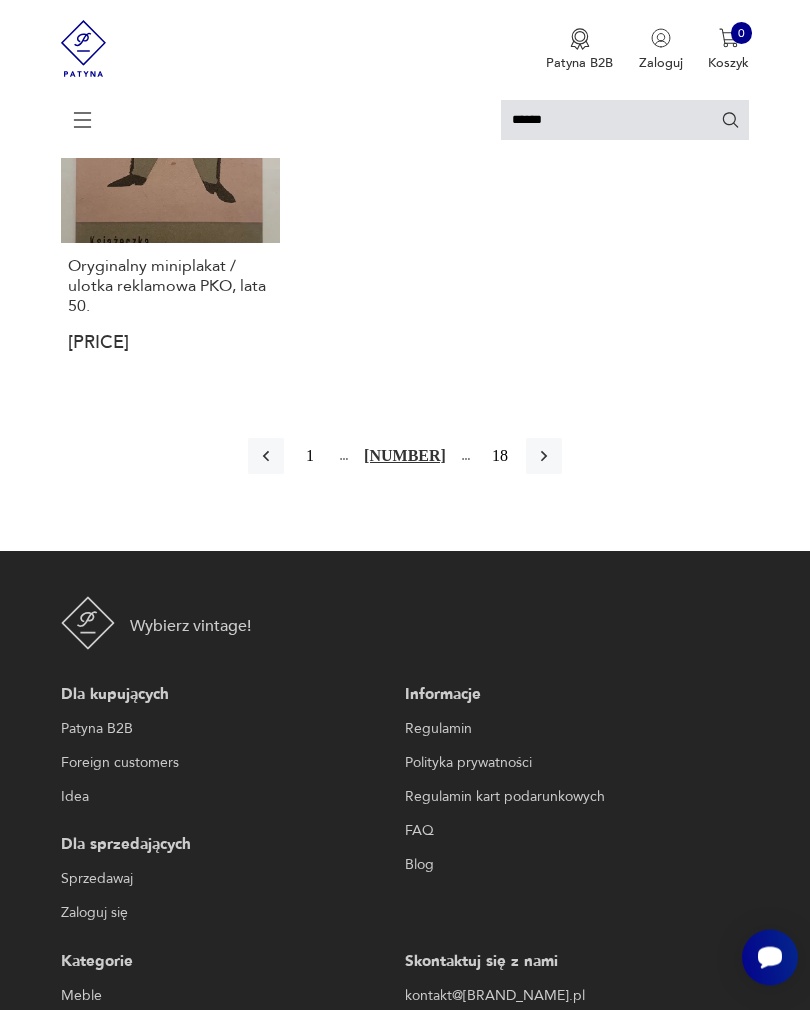click at bounding box center (544, 457) 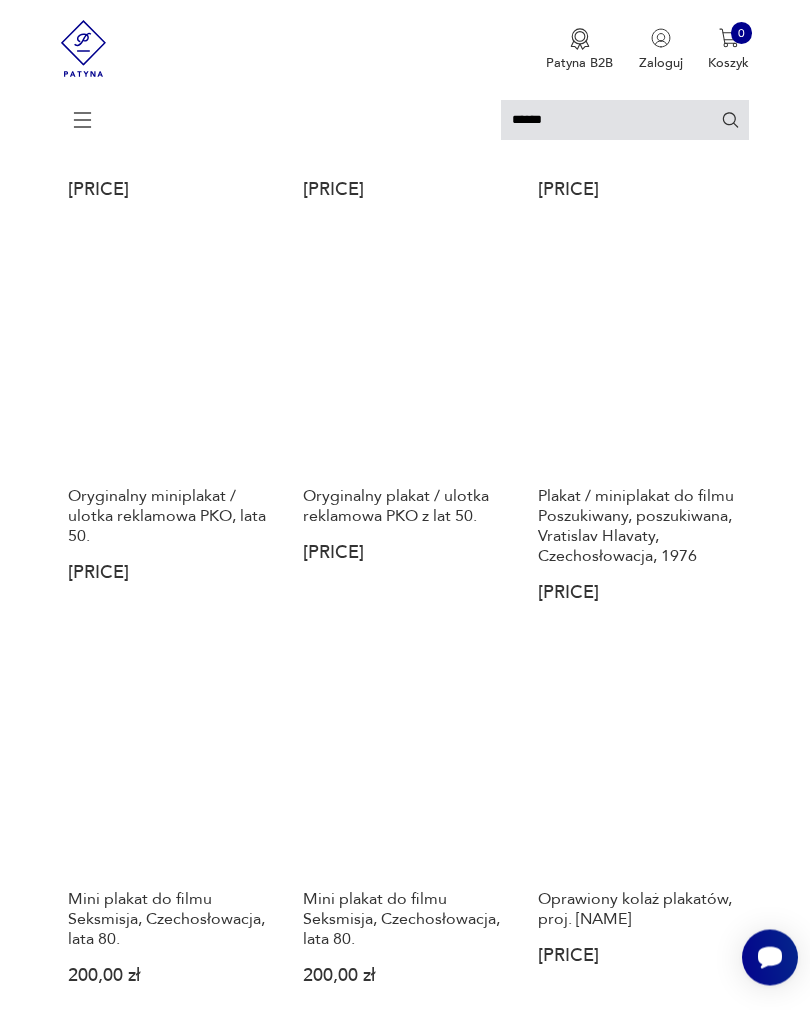 scroll, scrollTop: 526, scrollLeft: 0, axis: vertical 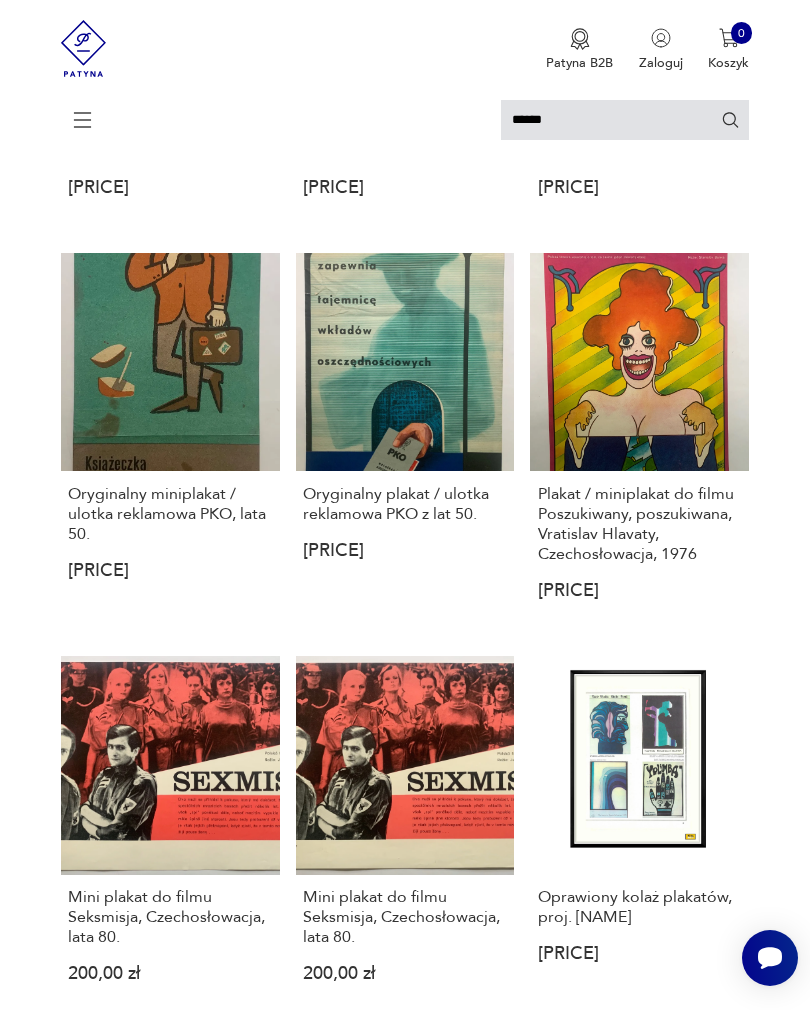 click on "Plakat / miniplakat do filmu Poszukiwany, poszukiwana, [NAME], Czechosłowacja, [YEAR] [PRICE]" at bounding box center (639, 442) 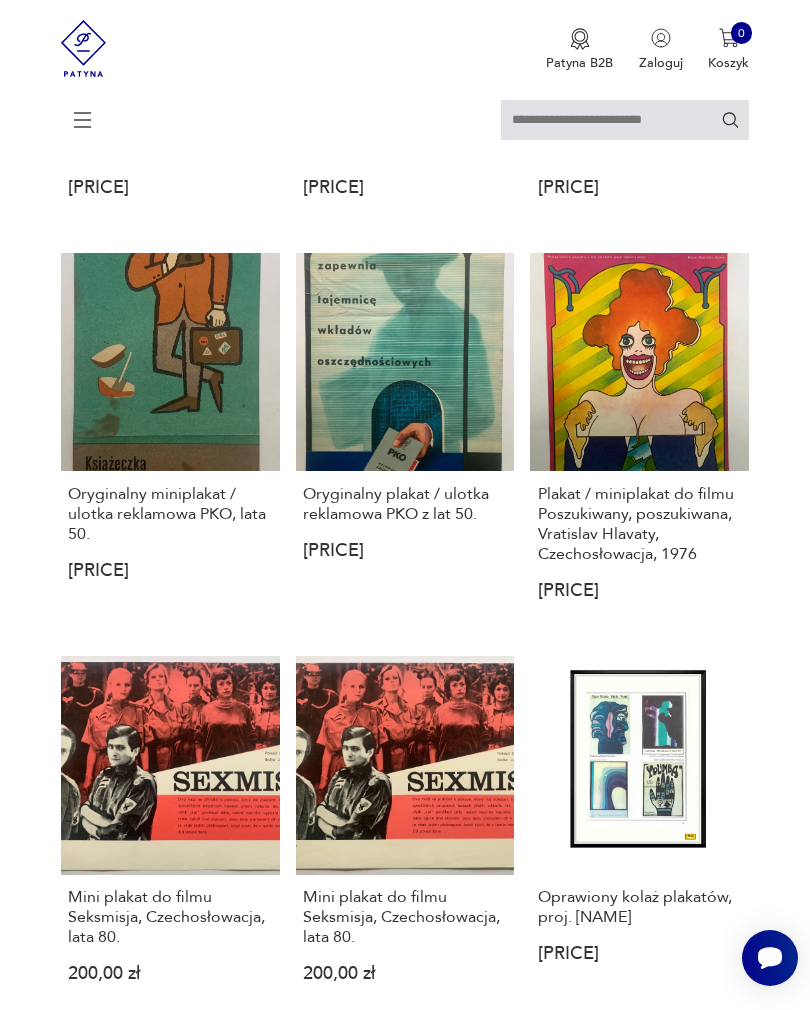 scroll, scrollTop: 212, scrollLeft: 0, axis: vertical 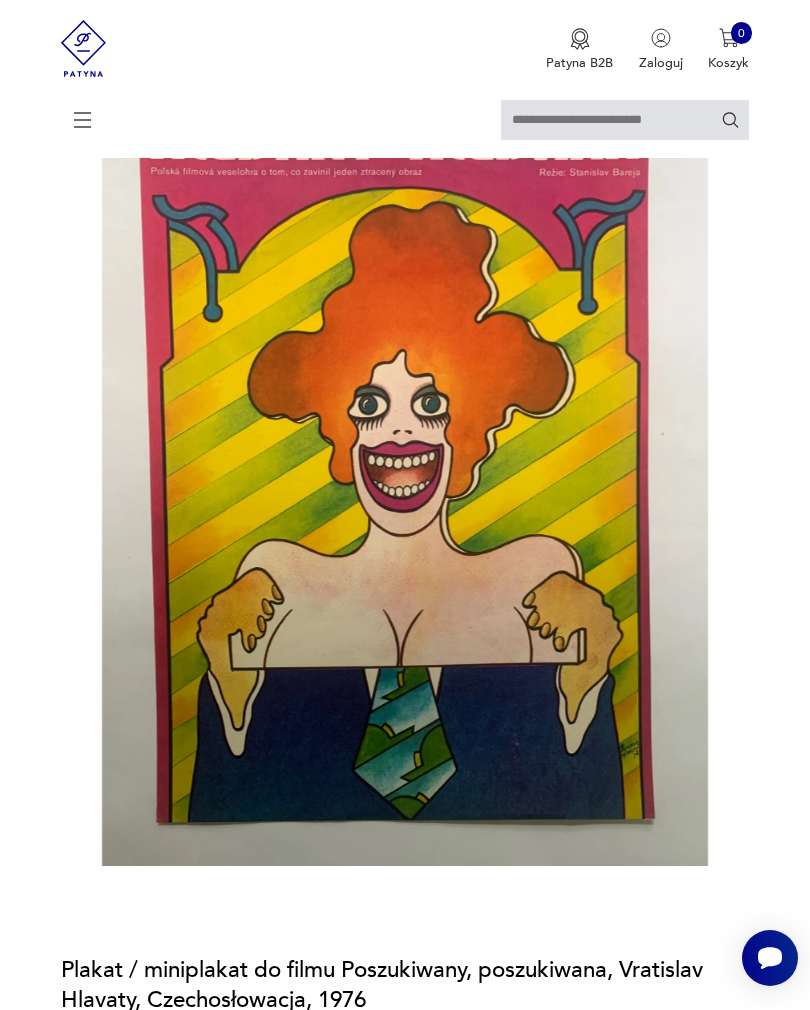 click at bounding box center (405, 462) 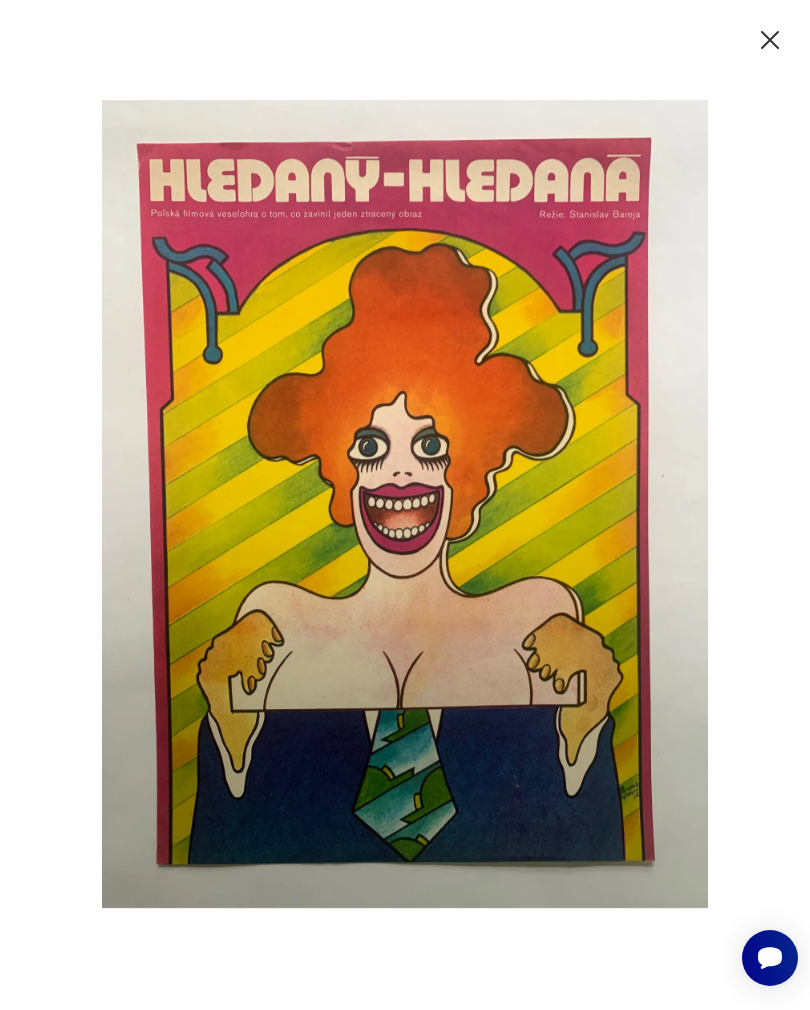 click at bounding box center (770, 40) 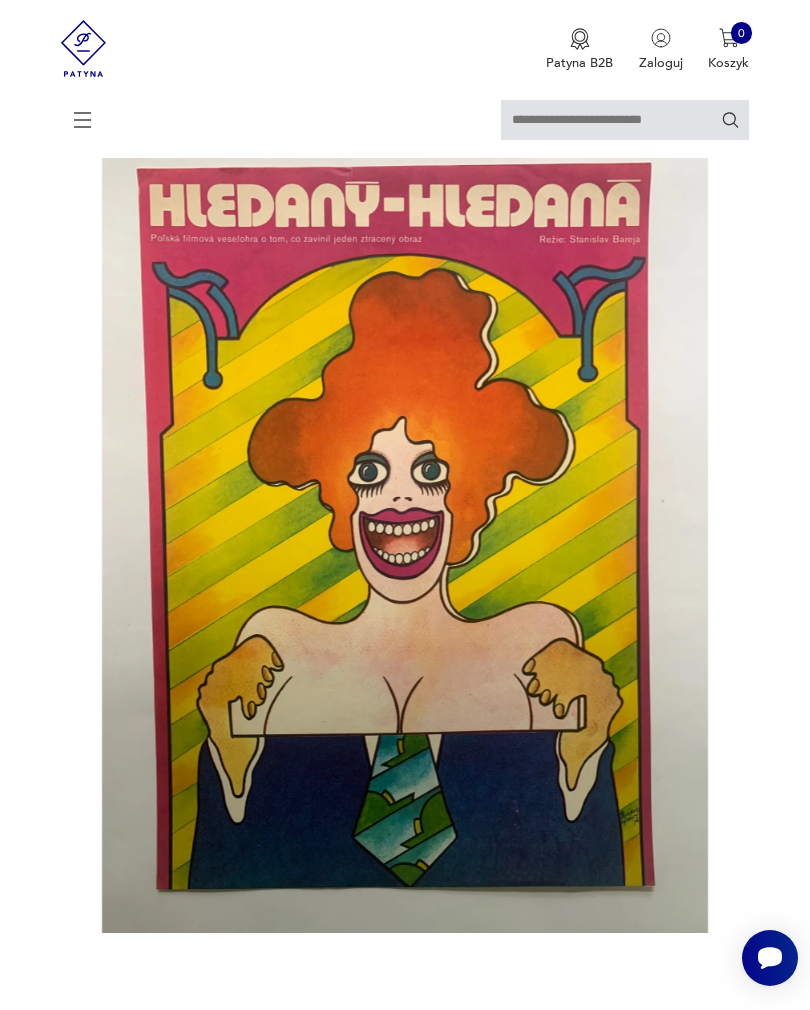 scroll, scrollTop: 0, scrollLeft: 0, axis: both 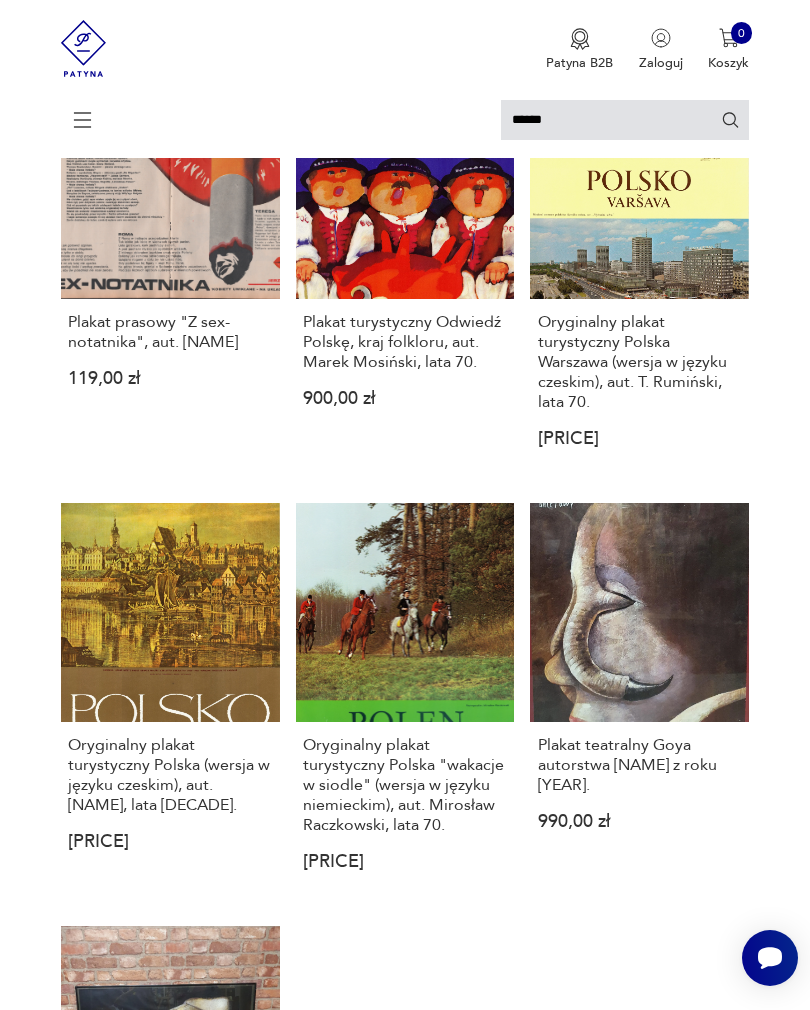 click on "Oryginalny plakat turystyczny Polska "wakacje w siodle" (wersja w języku niemieckim), aut. Mirosław Raczkowski, lata 70. 250,00 zł" at bounding box center (405, 702) 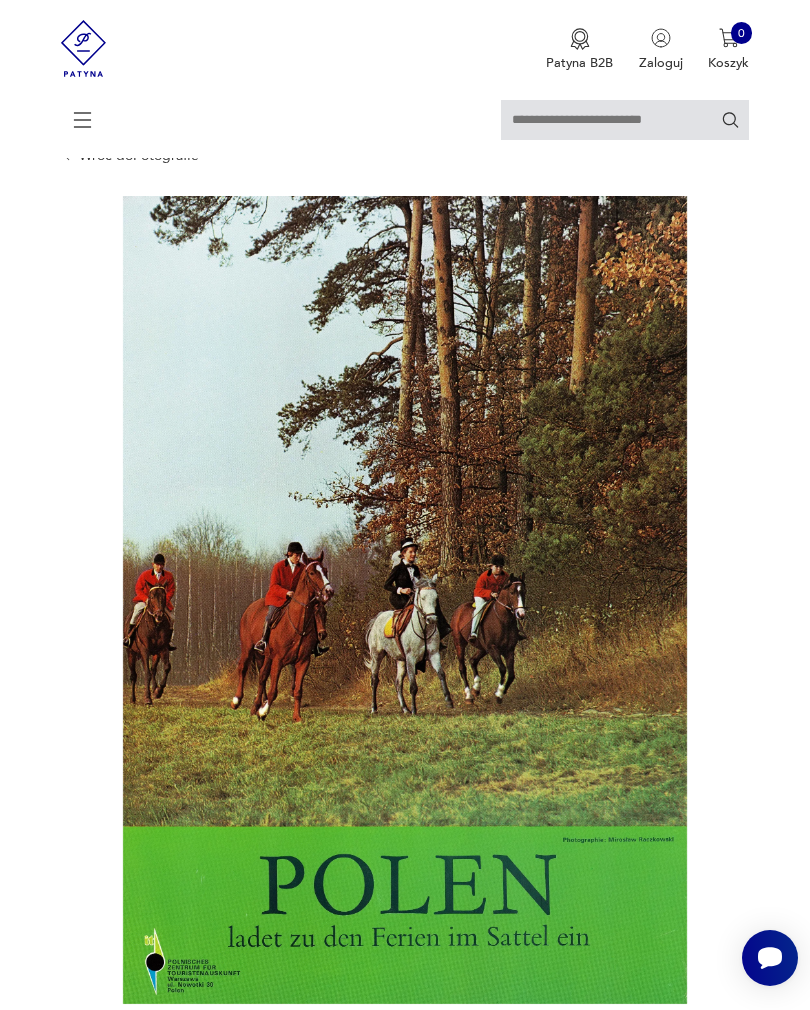 scroll, scrollTop: 0, scrollLeft: 0, axis: both 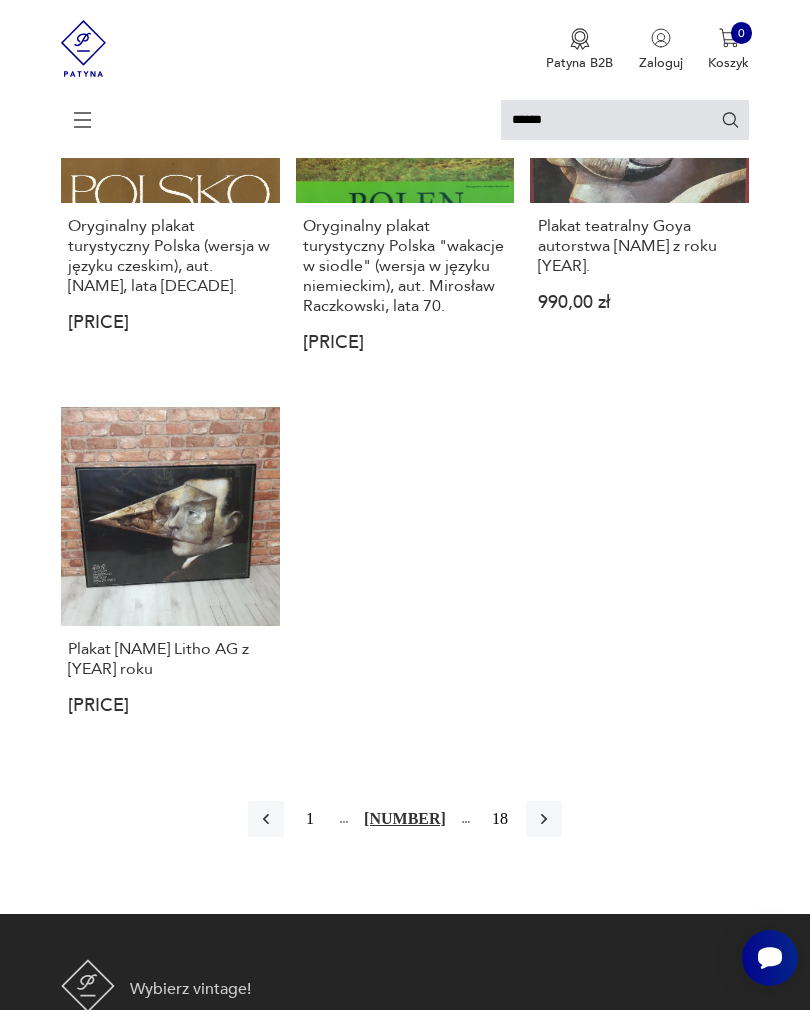 click at bounding box center [544, 819] 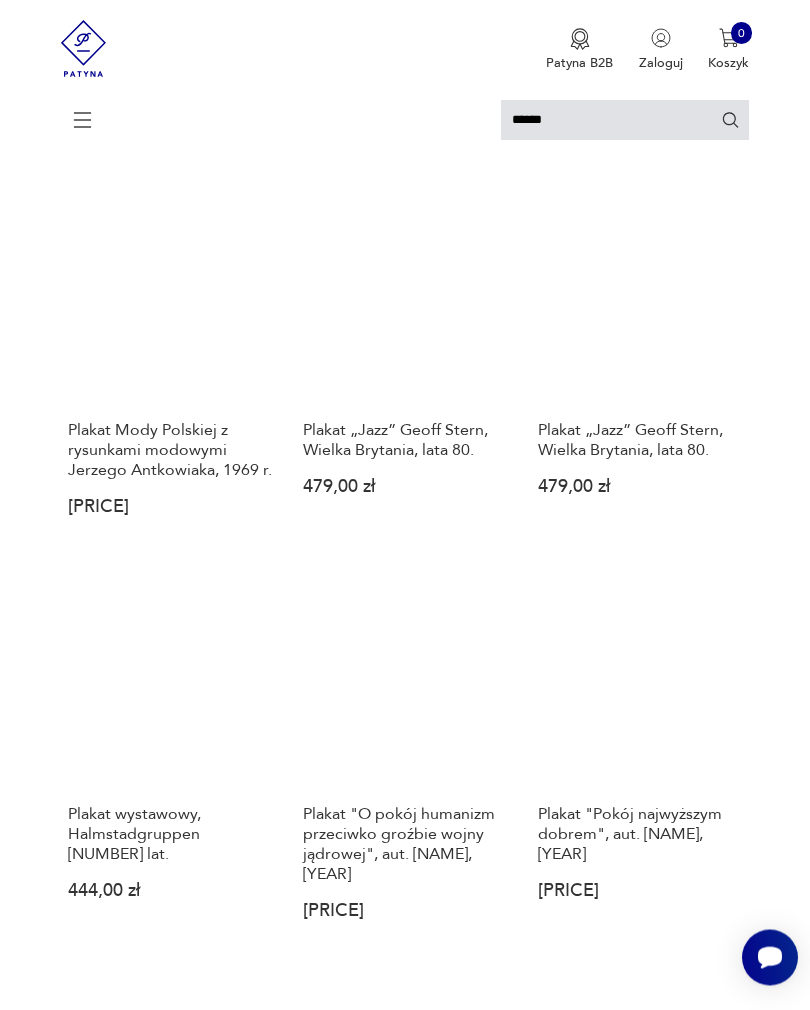 scroll, scrollTop: 973, scrollLeft: 0, axis: vertical 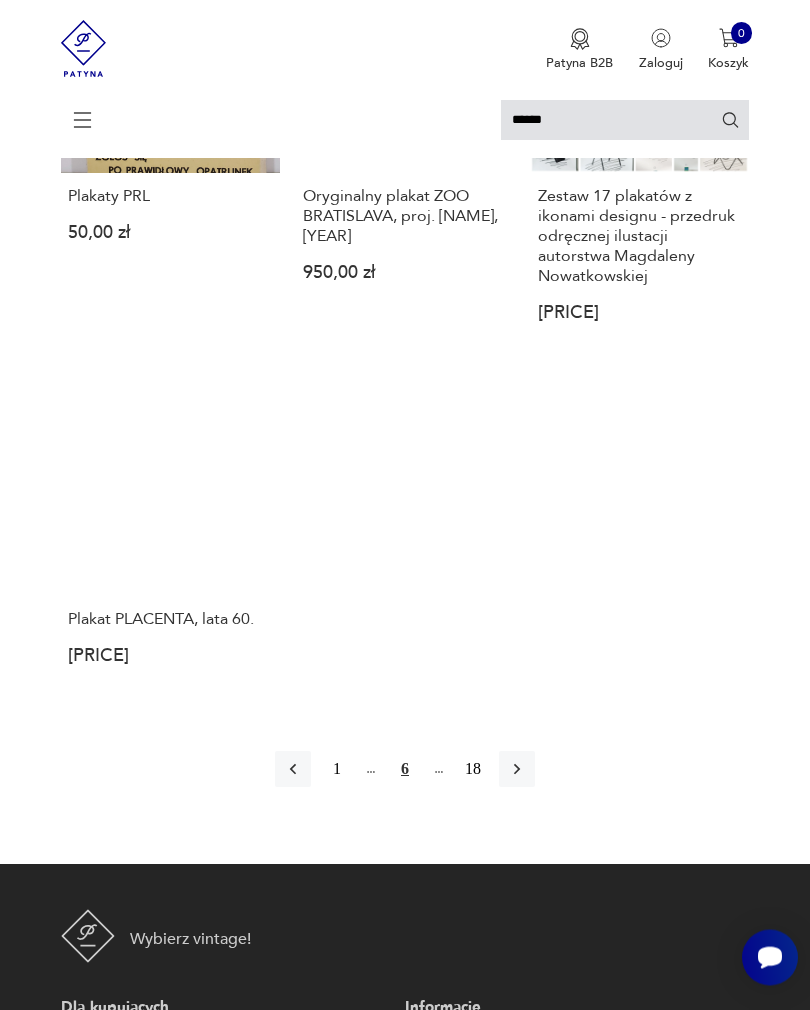 click at bounding box center [517, 770] 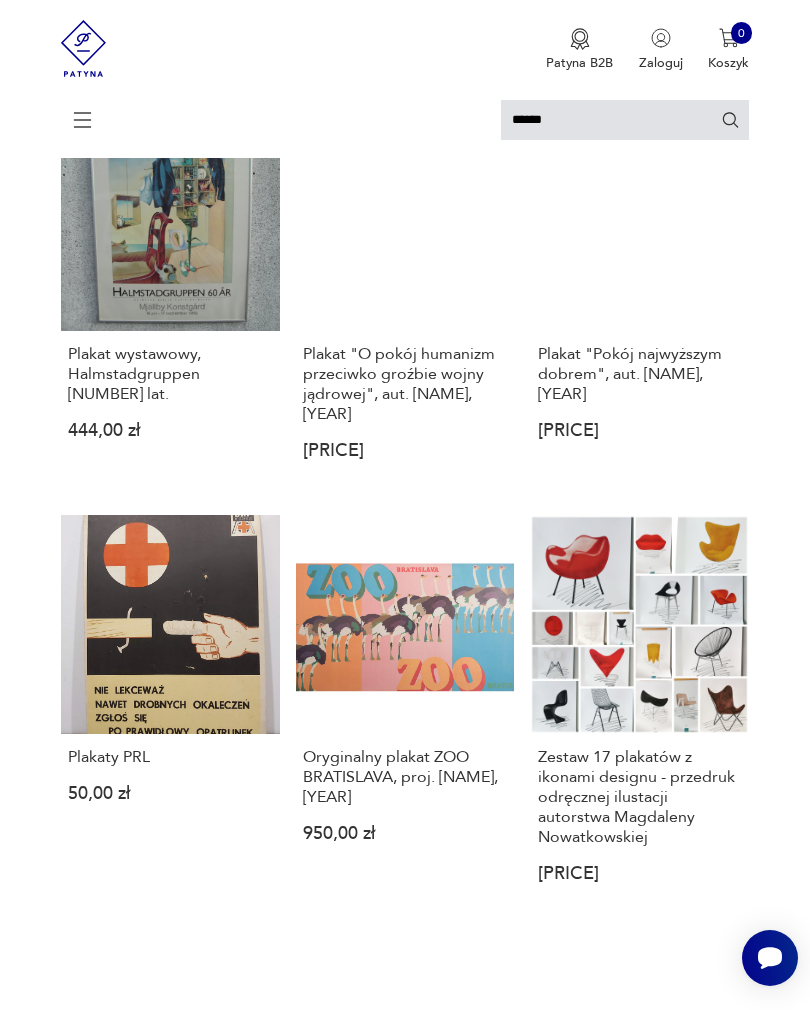 scroll, scrollTop: 4, scrollLeft: 0, axis: vertical 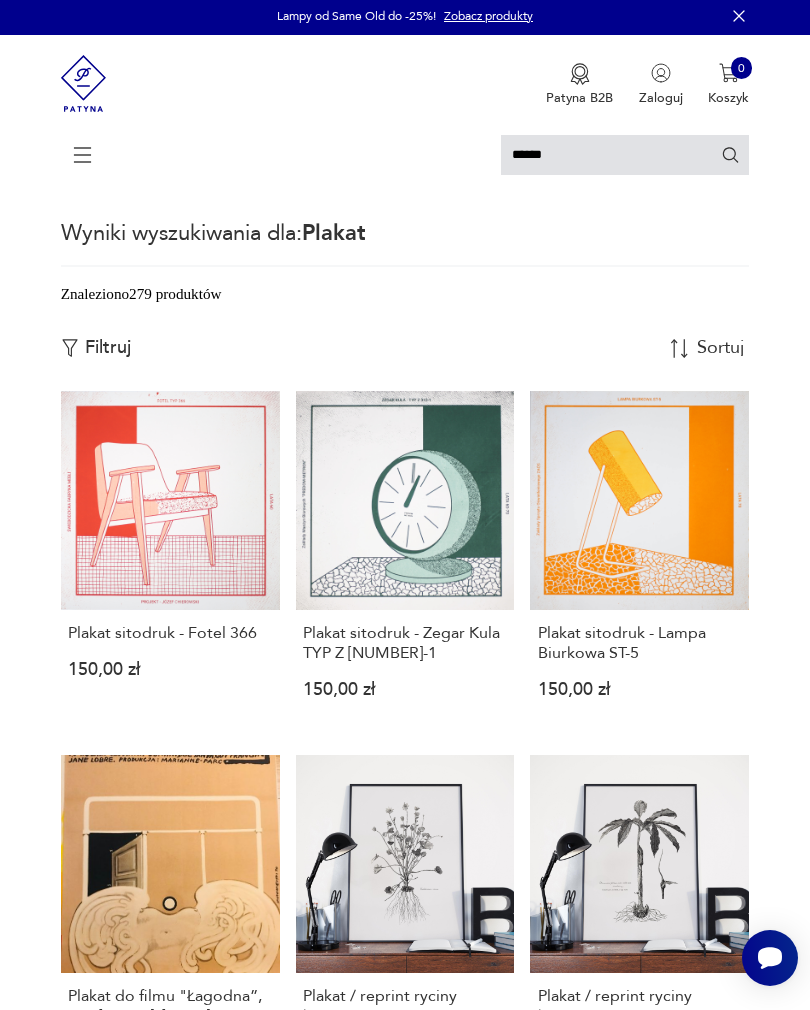 click on "Plakat  sitodruk - Fotel [NUMBER] [PRICE]" at bounding box center [170, 560] 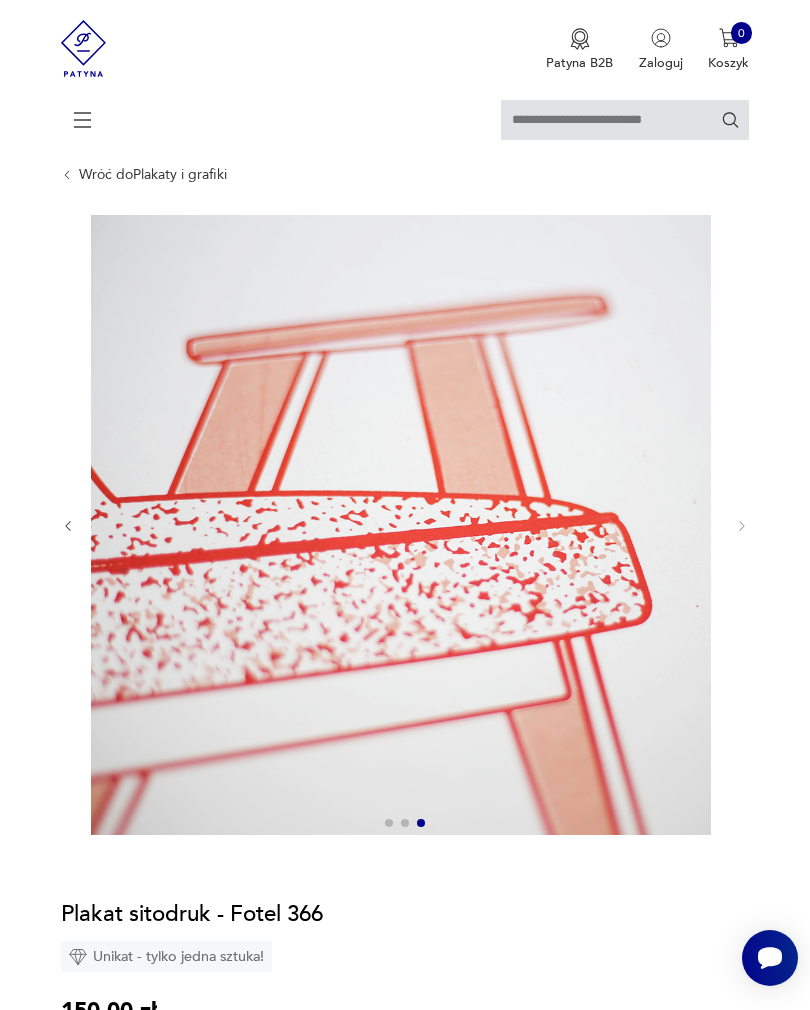 scroll, scrollTop: 0, scrollLeft: 0, axis: both 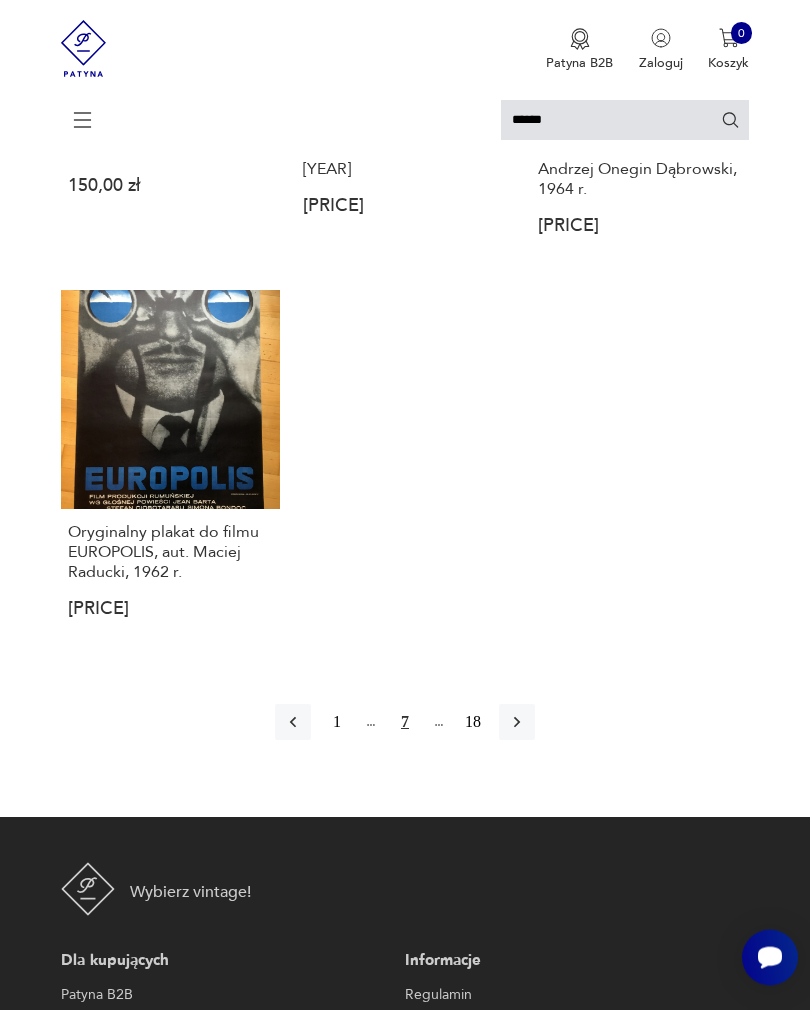 click at bounding box center [517, 723] 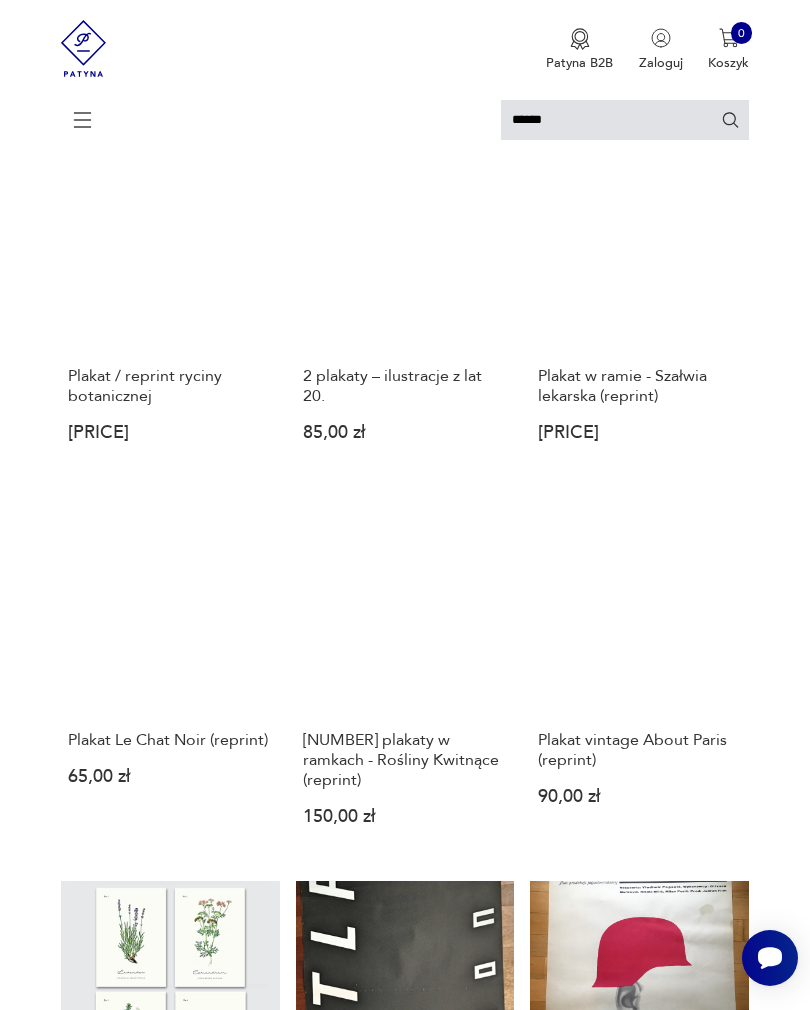 scroll, scrollTop: 4, scrollLeft: 0, axis: vertical 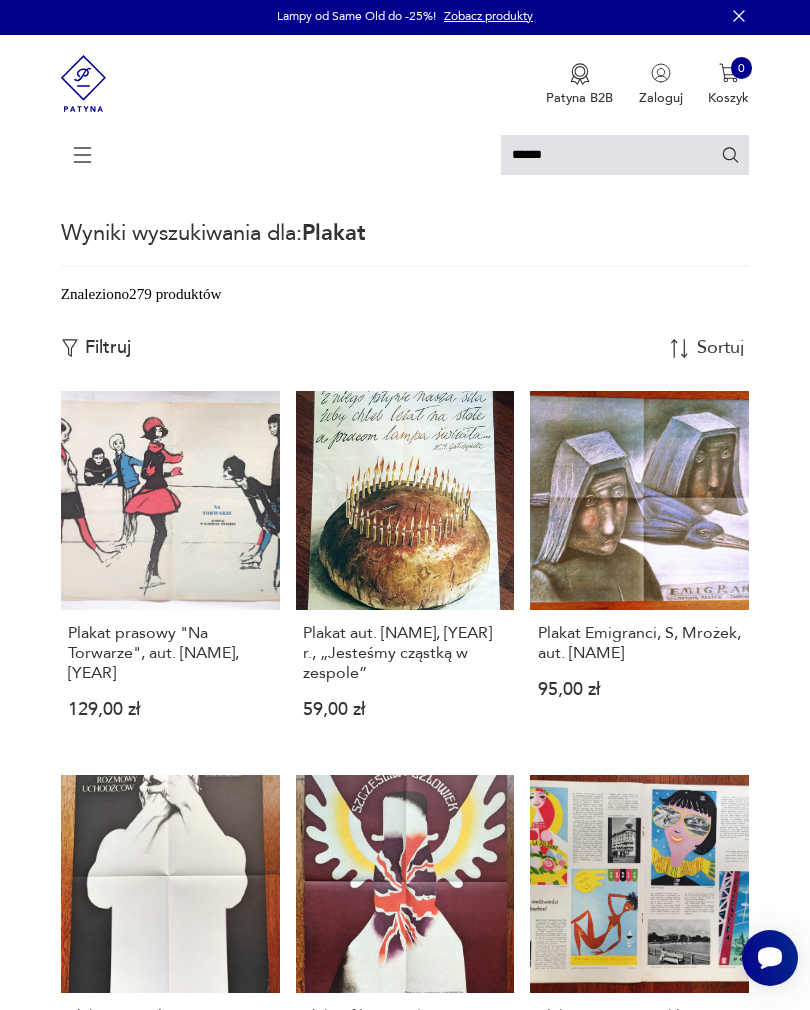 click on "Plakat prasowy "Na Torwarze", aut. [NAME], [YEAR] [PRICE]" at bounding box center (170, 570) 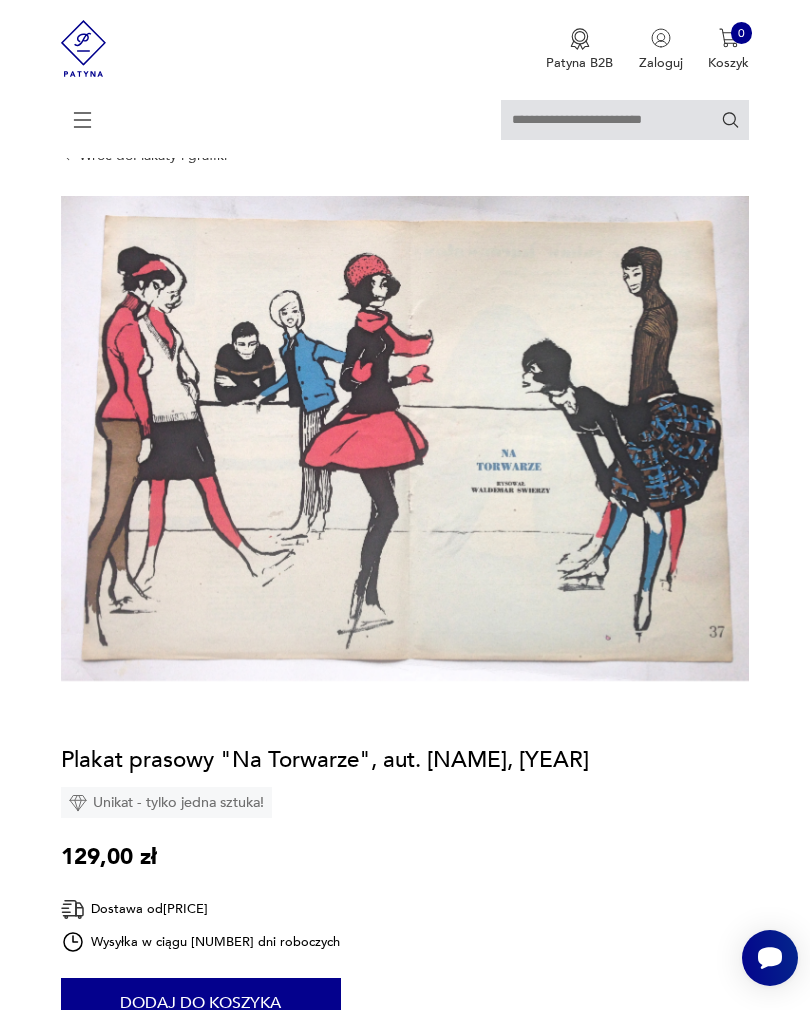 scroll, scrollTop: 0, scrollLeft: 0, axis: both 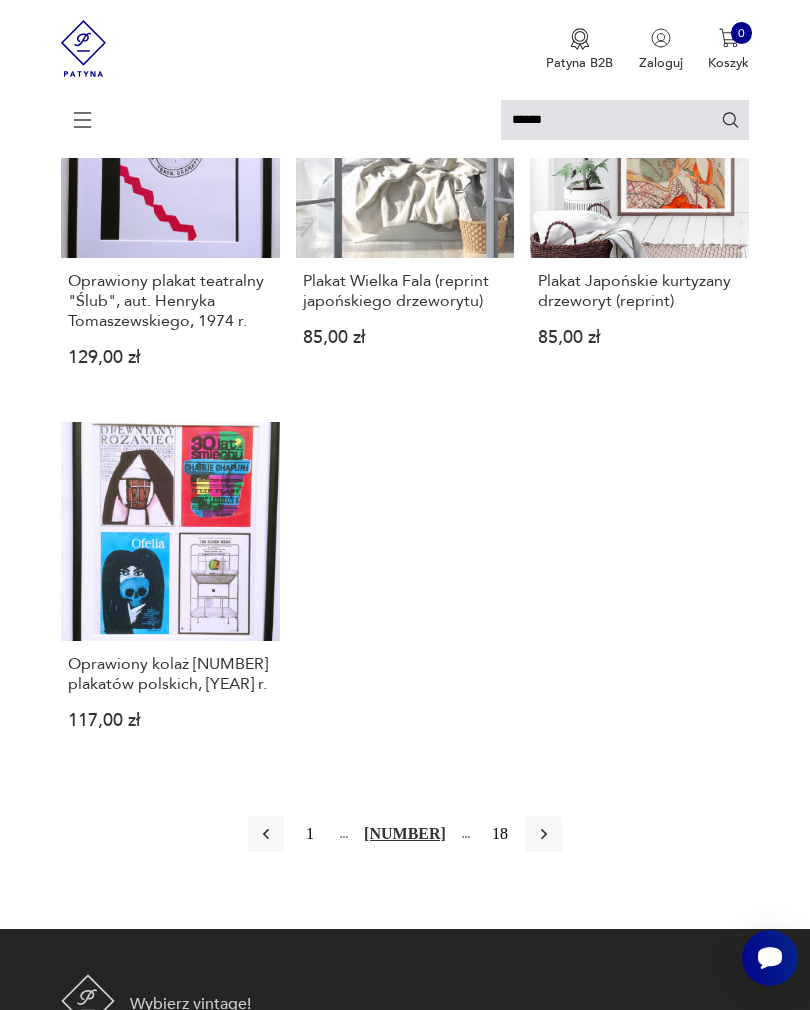 click at bounding box center (544, 834) 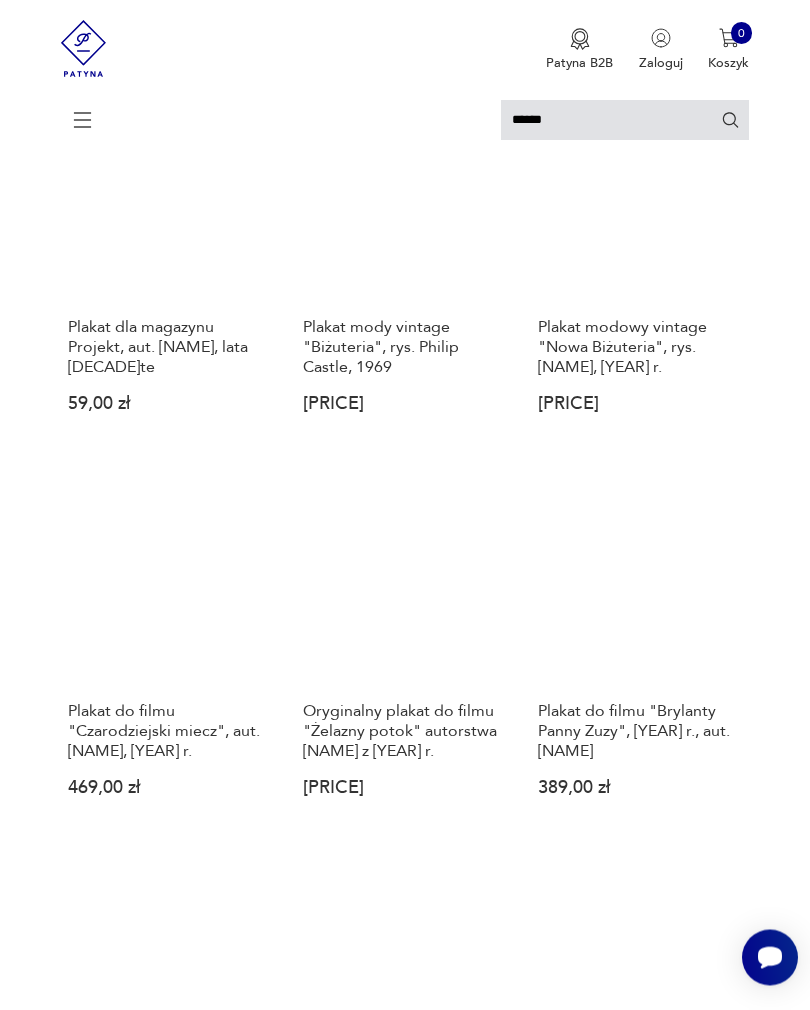 scroll, scrollTop: 1076, scrollLeft: 0, axis: vertical 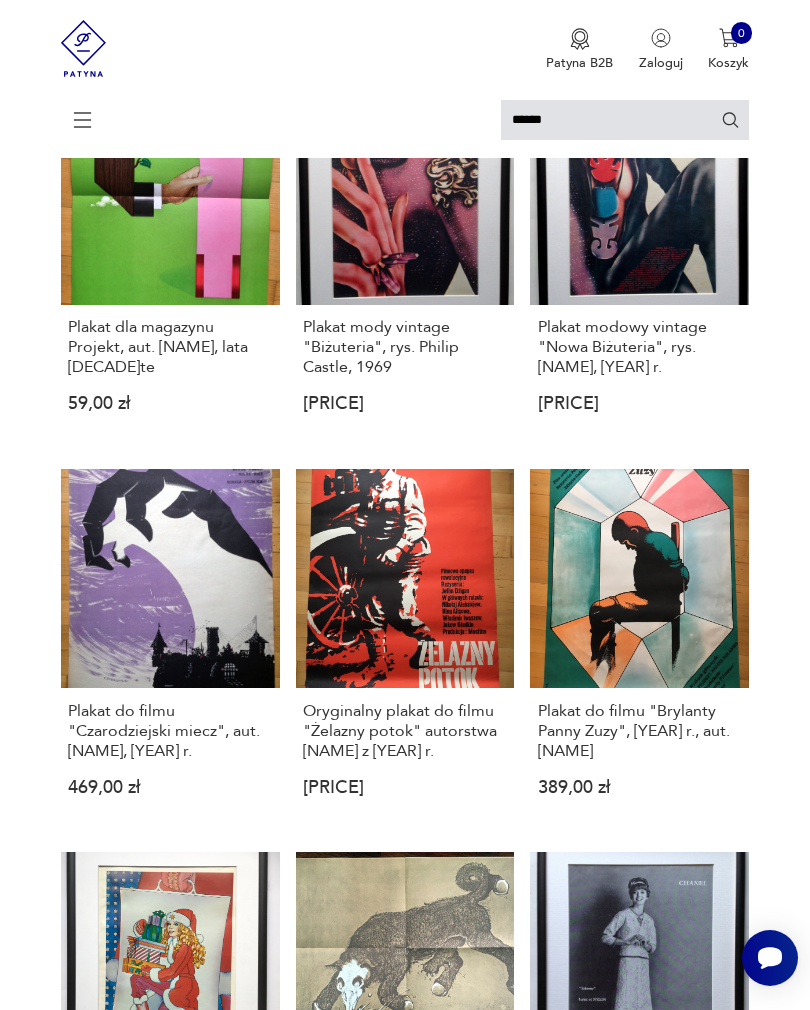 click on "Plakat do filmu "Brylanty Panny Zuzy", 1971 r., aut. Jerzy Flisak 389,00 zł" at bounding box center (639, 648) 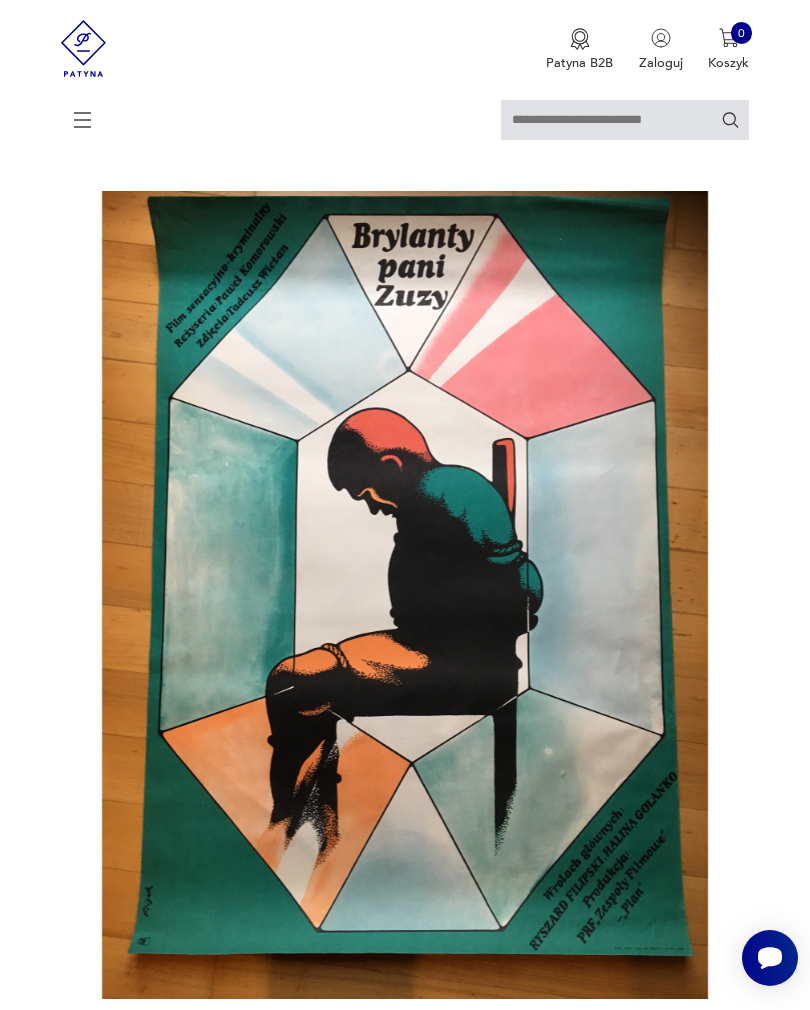 scroll, scrollTop: 0, scrollLeft: 0, axis: both 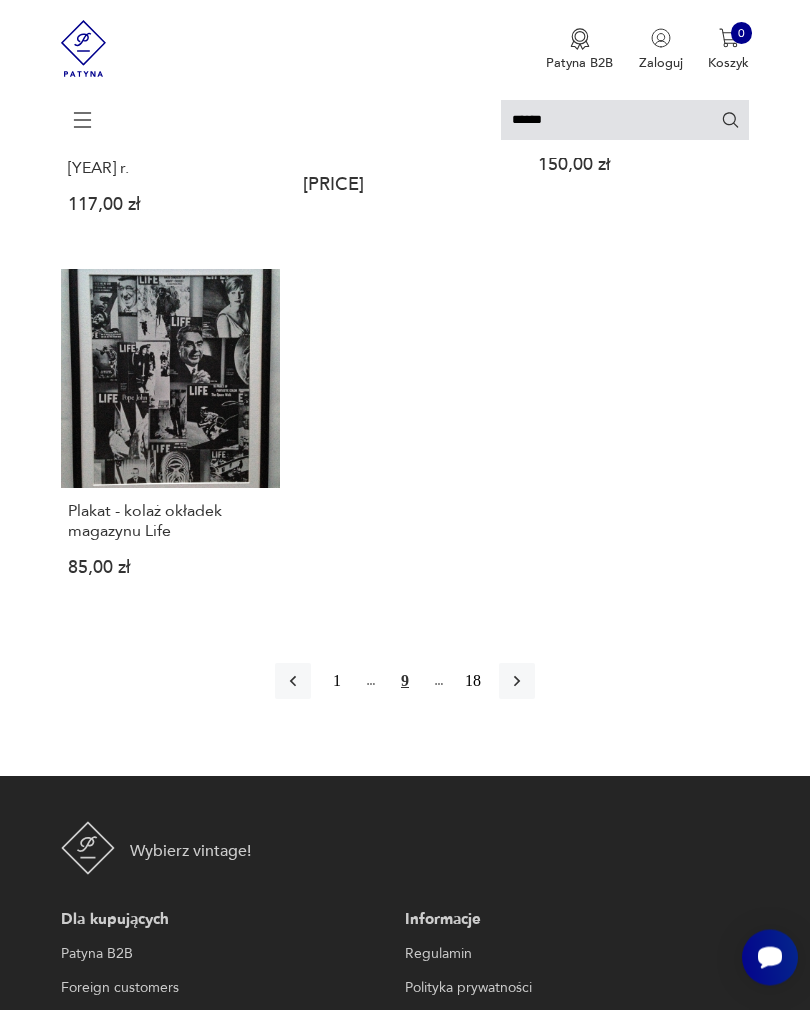 click at bounding box center [517, 682] 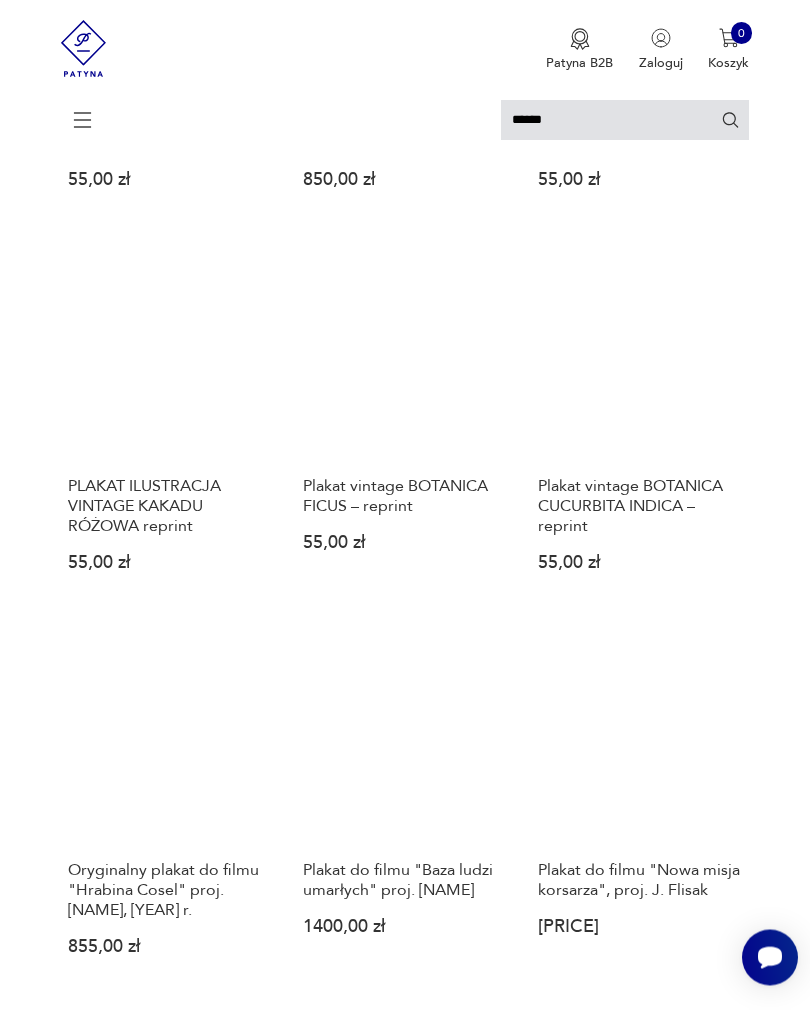 scroll, scrollTop: 877, scrollLeft: 0, axis: vertical 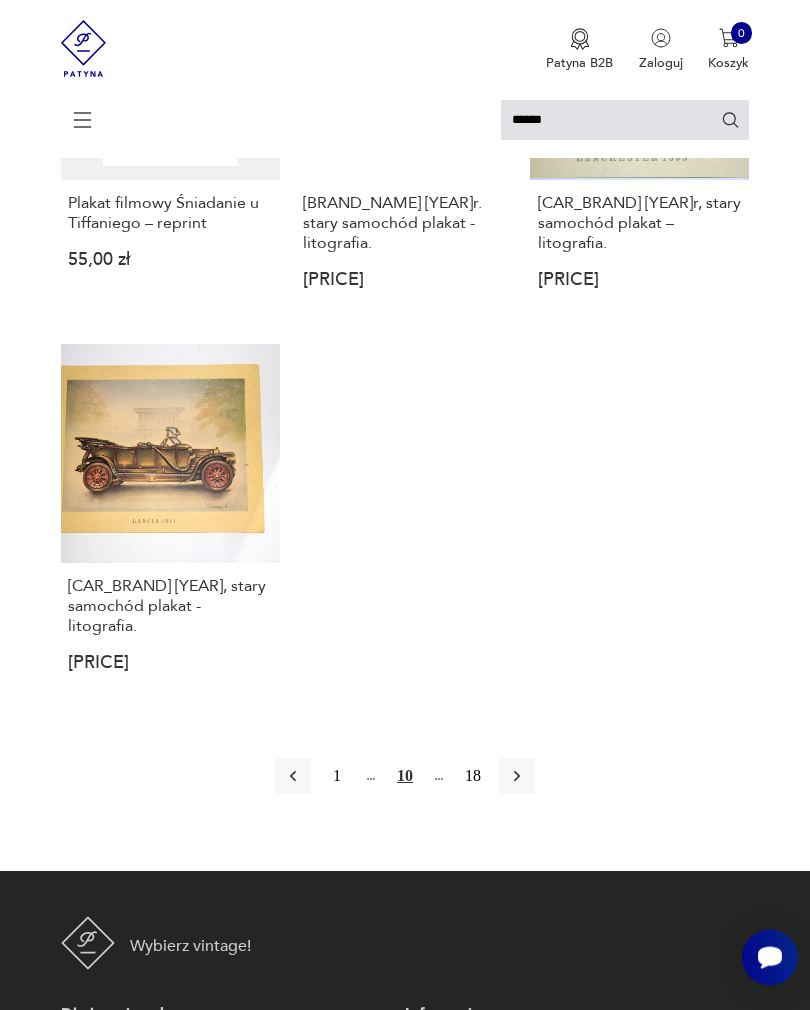 click at bounding box center (517, 777) 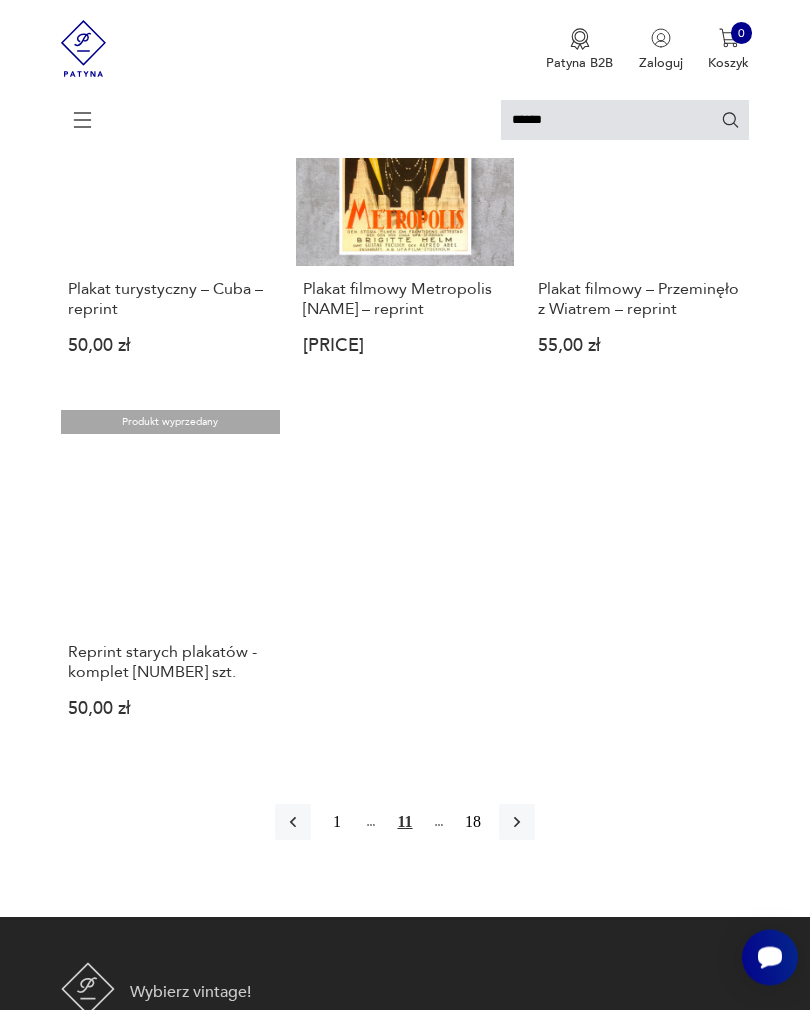 scroll, scrollTop: 1905, scrollLeft: 0, axis: vertical 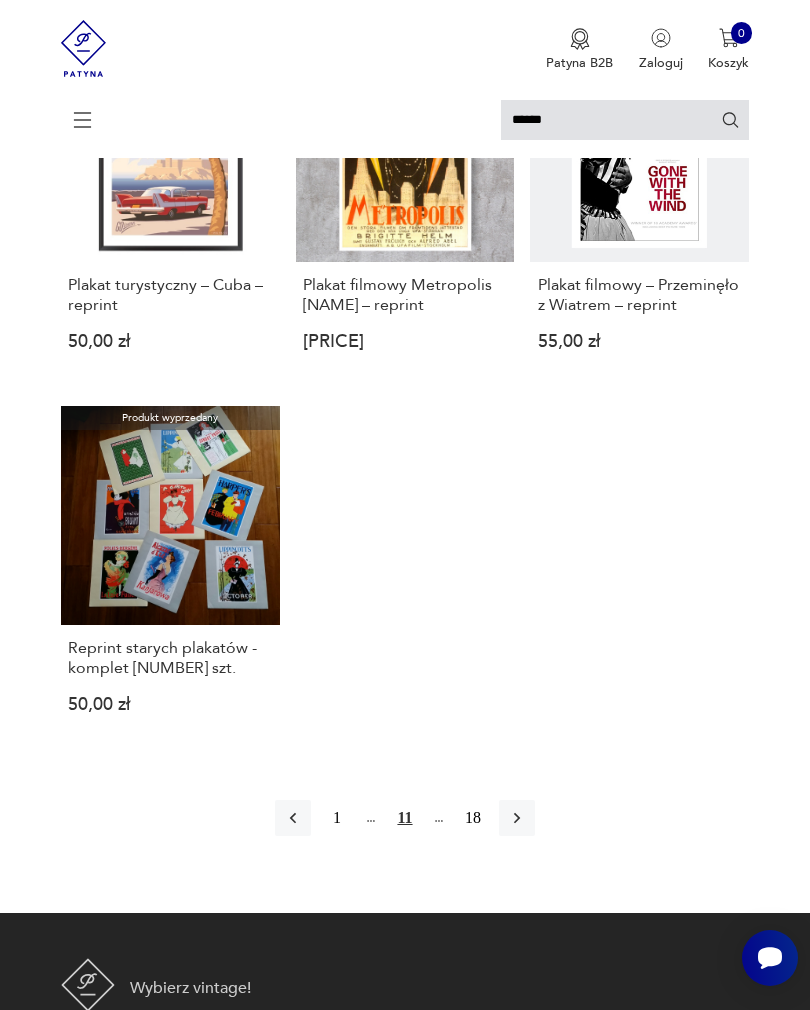 click at bounding box center (517, 818) 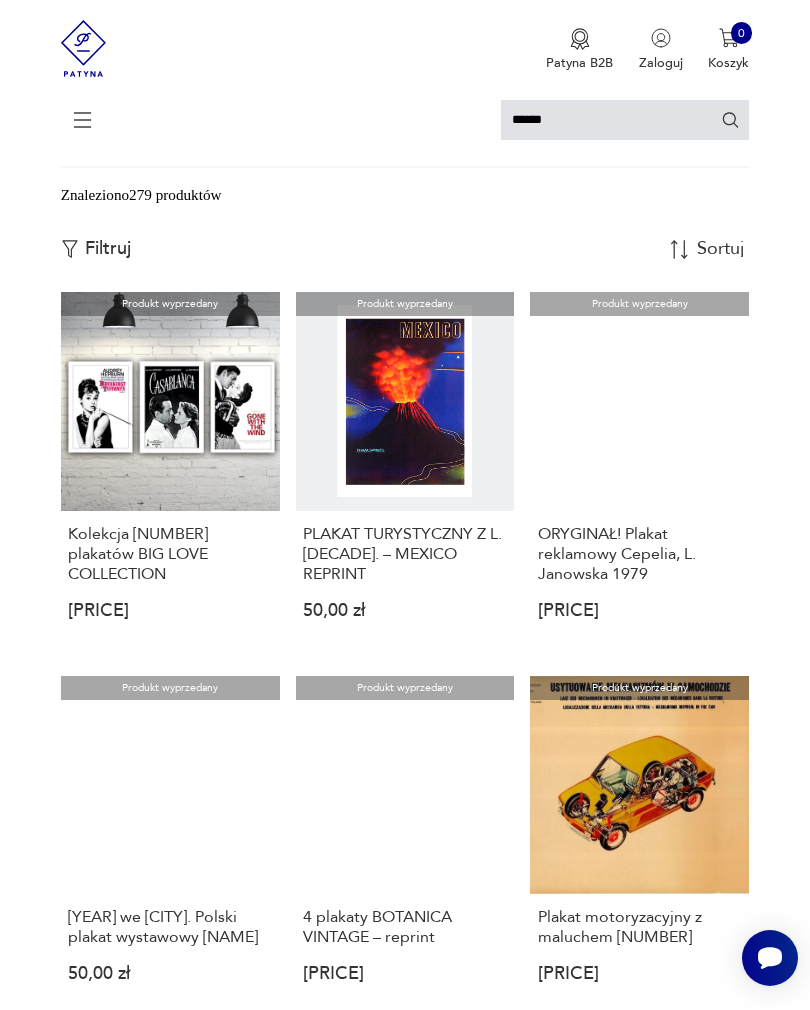 scroll, scrollTop: 0, scrollLeft: 0, axis: both 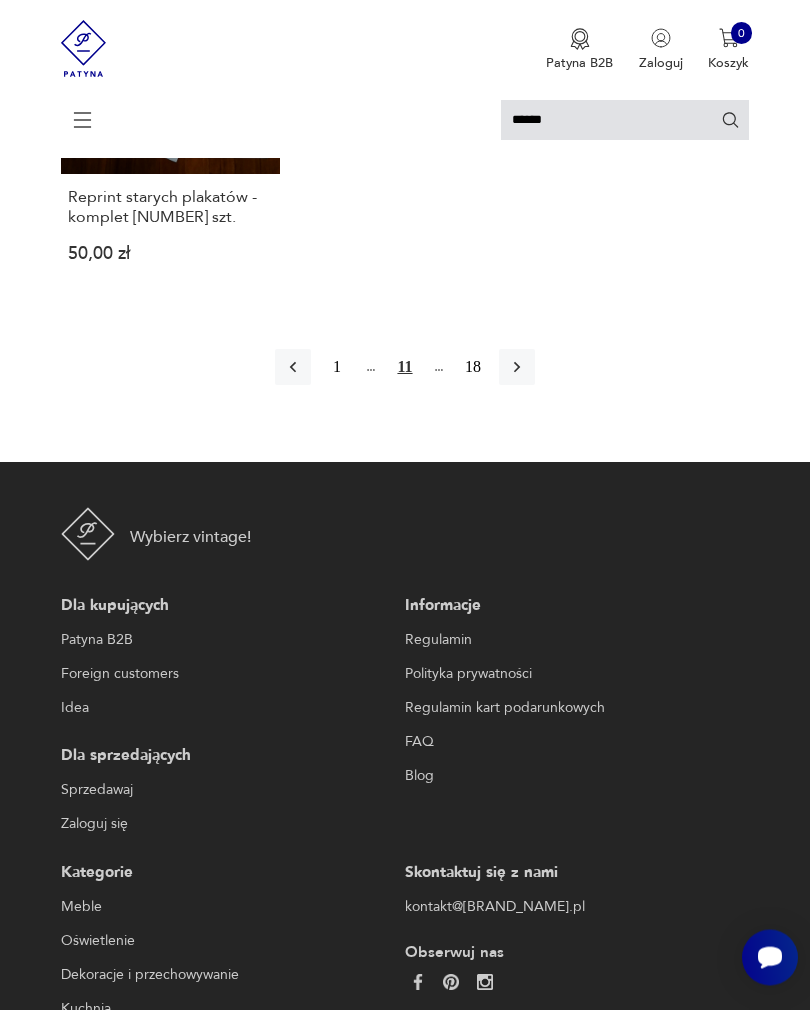 click on "1" at bounding box center [337, 368] 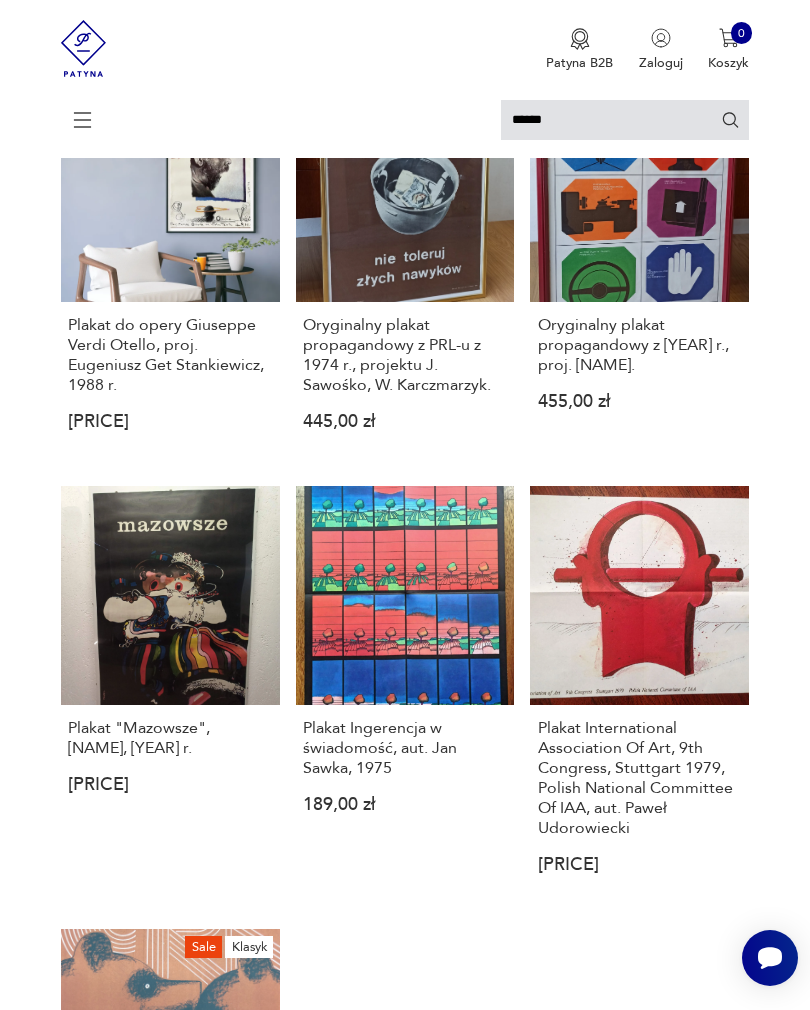 scroll, scrollTop: 1506, scrollLeft: 0, axis: vertical 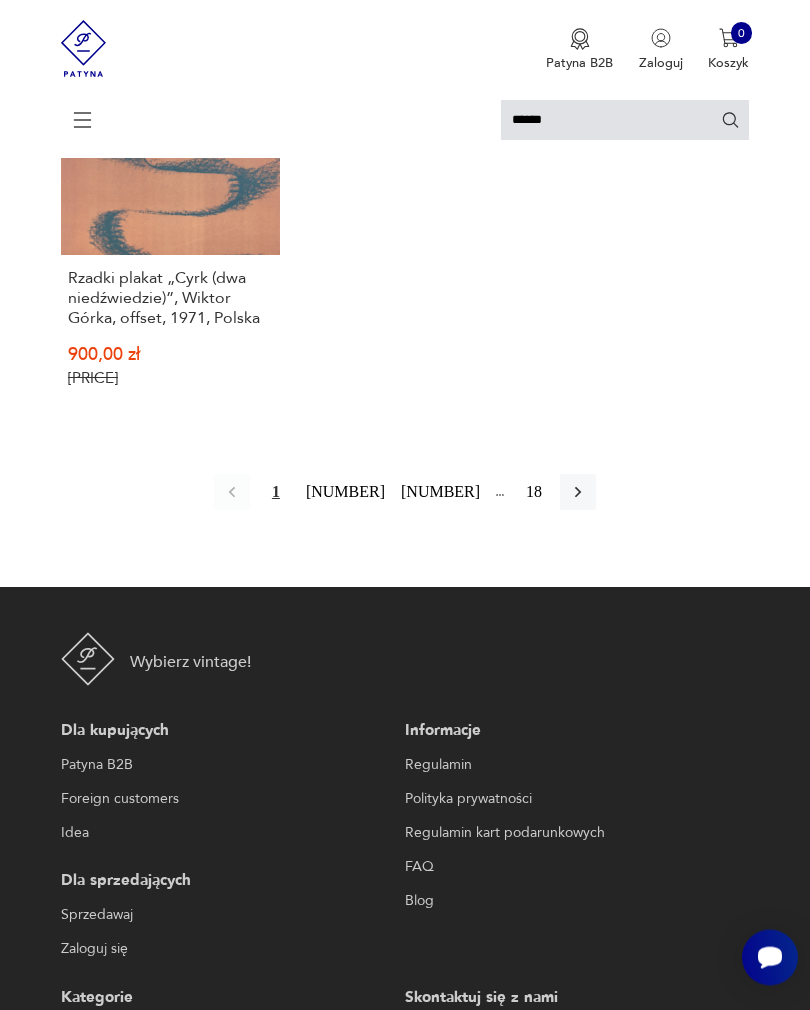 click on "[NUMBER]" at bounding box center [345, 493] 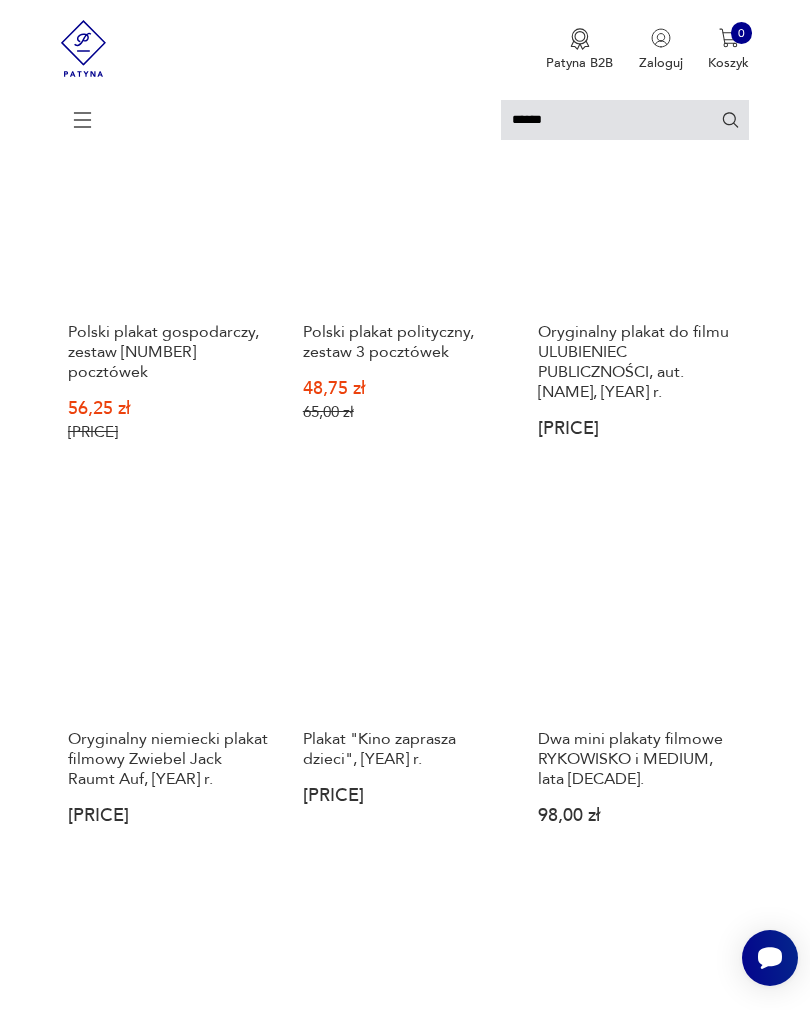 scroll, scrollTop: 4, scrollLeft: 0, axis: vertical 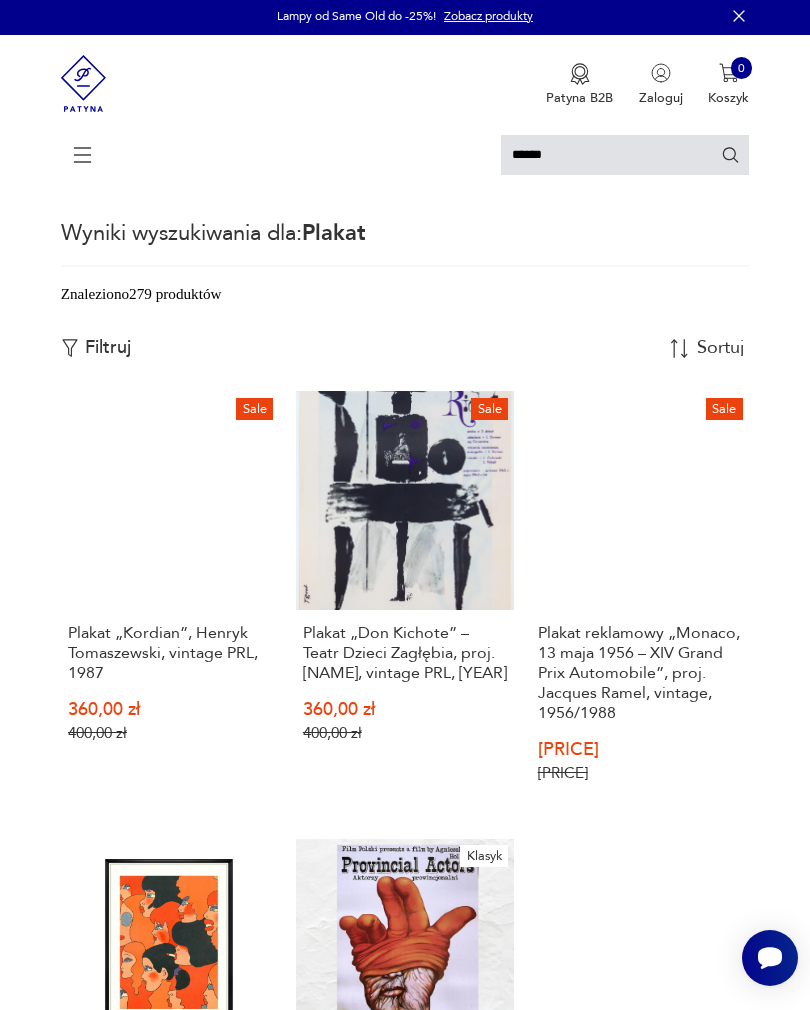 click on "Sale Plakat reklamowy „Monaco, 13 maja 1956 – XIV Grand Prix Automobile”, proj. Jacques Ramel, vintage, 1956/1988 450,00 zł 500,00 zł" at bounding box center (639, 602) 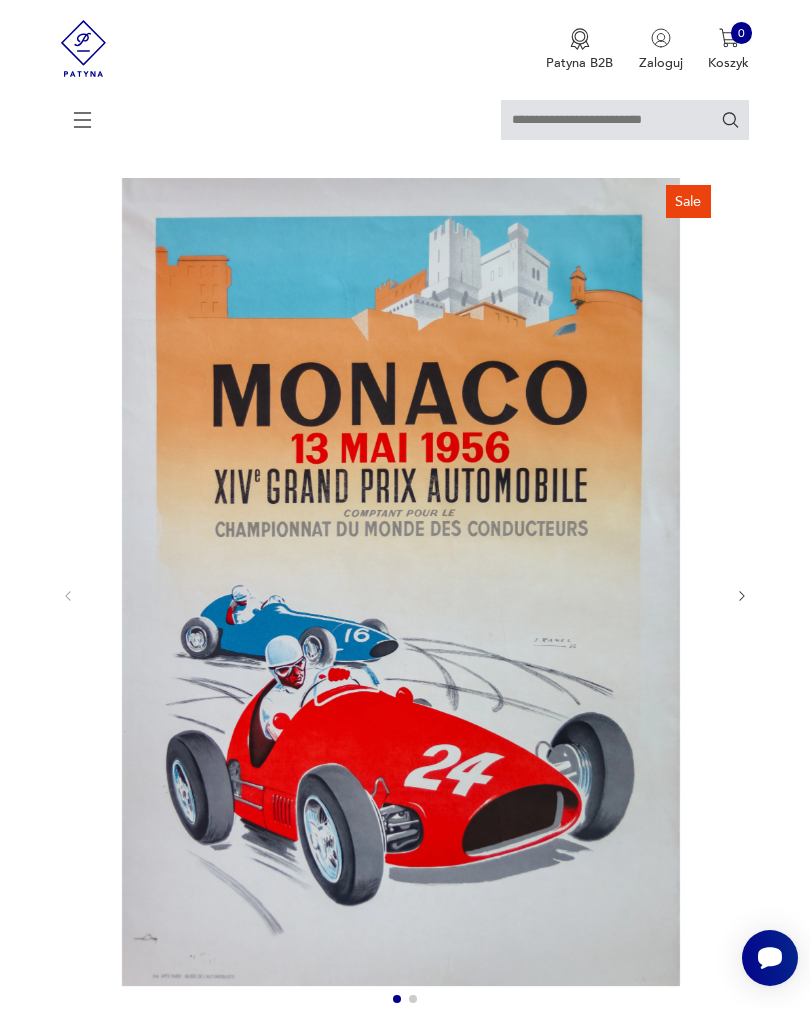 scroll, scrollTop: 0, scrollLeft: 0, axis: both 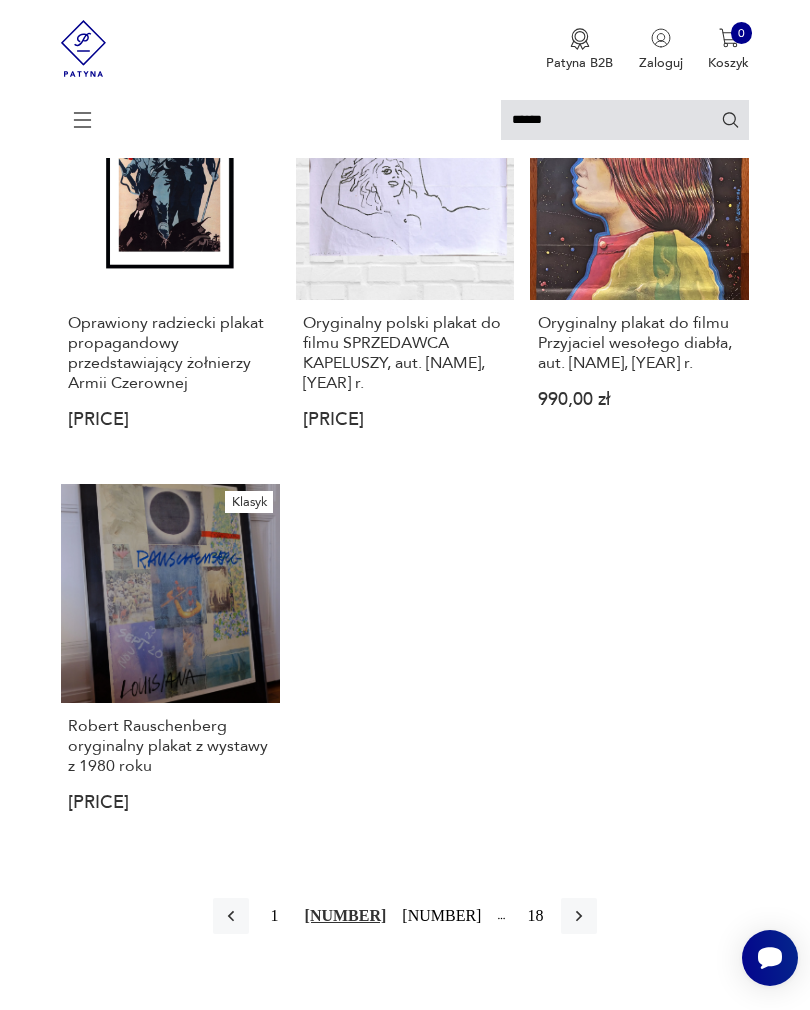 click on "Klasyk [NAME] oryginalny plakat z wystawy z [YEAR] roku [PRICE]" at bounding box center [170, 663] 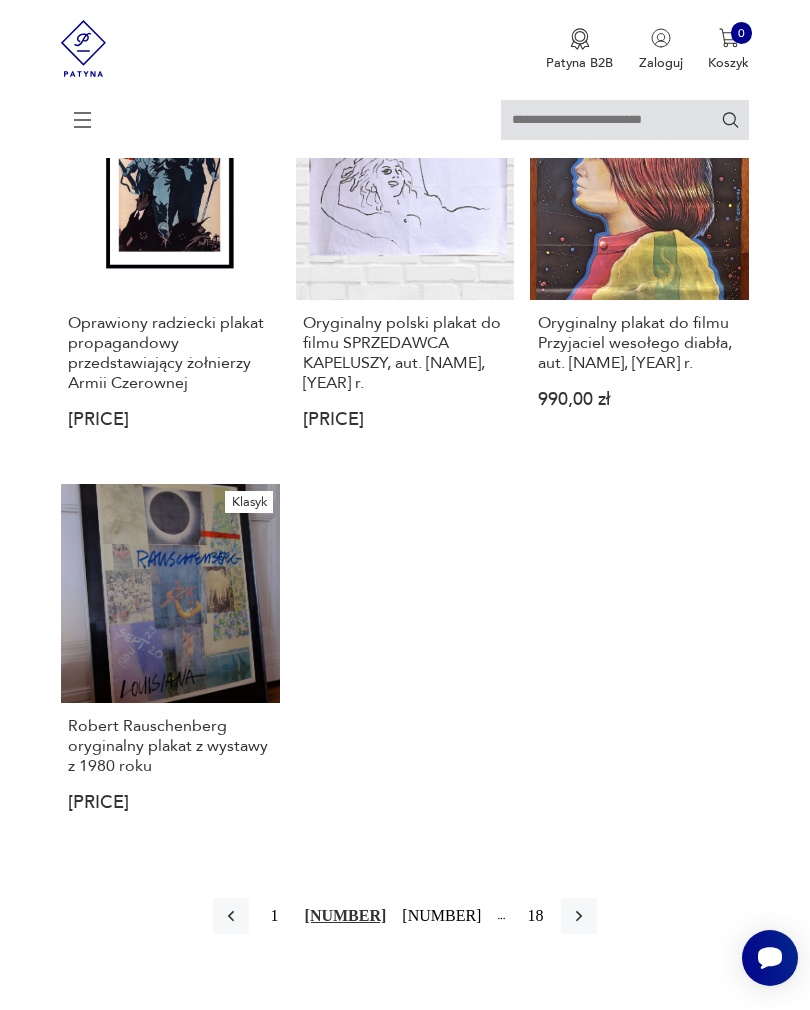 scroll, scrollTop: 212, scrollLeft: 0, axis: vertical 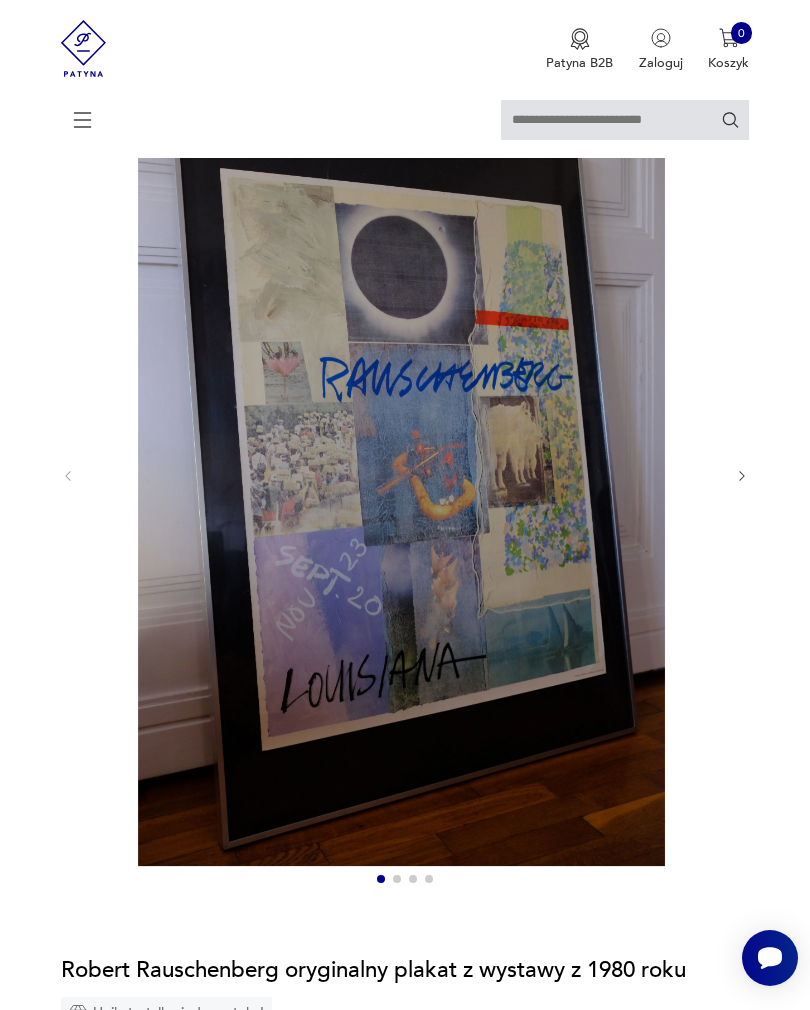 click at bounding box center (742, 476) 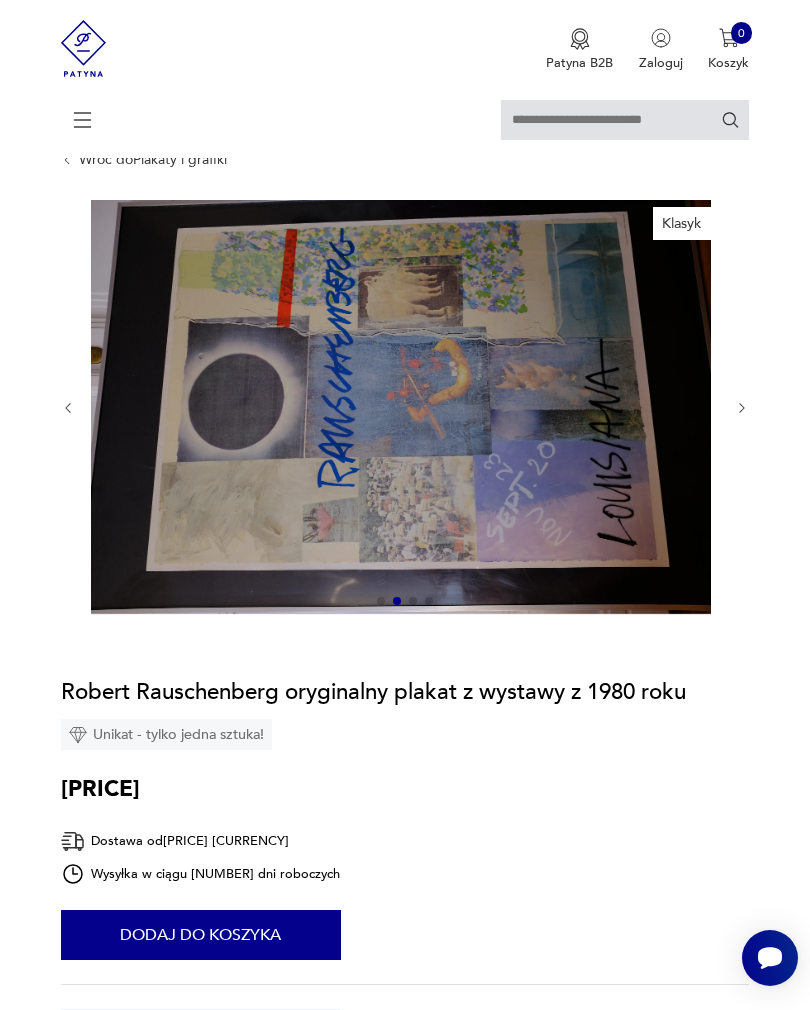scroll, scrollTop: 0, scrollLeft: 0, axis: both 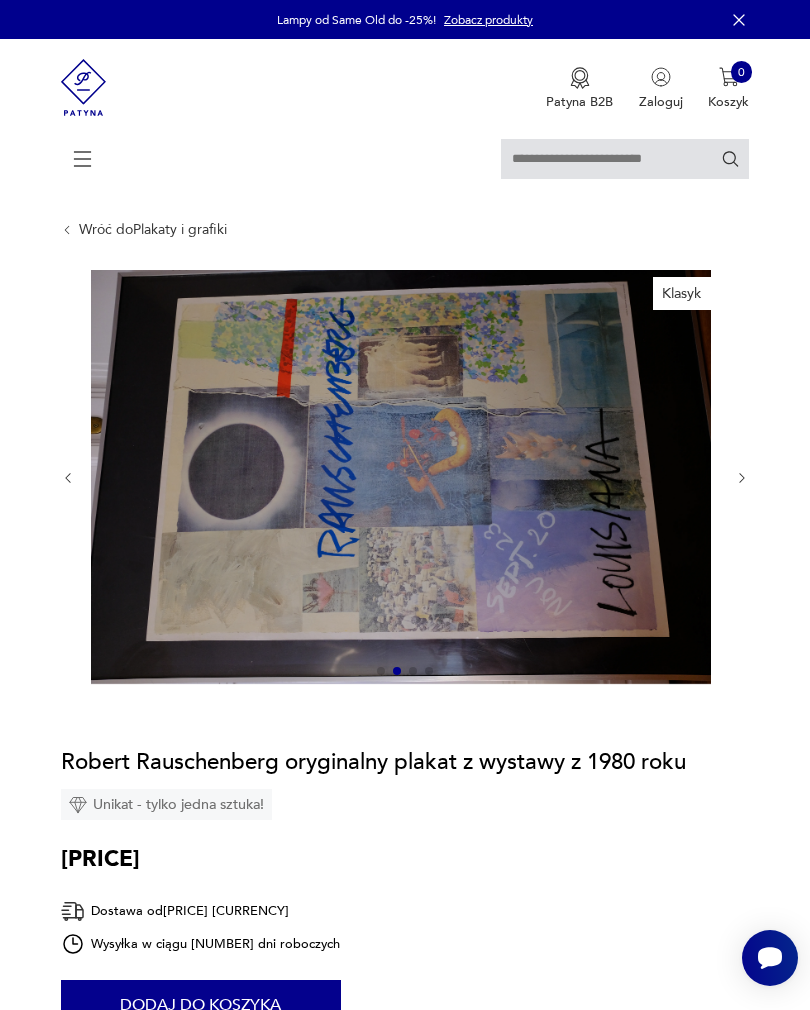 click at bounding box center [742, 478] 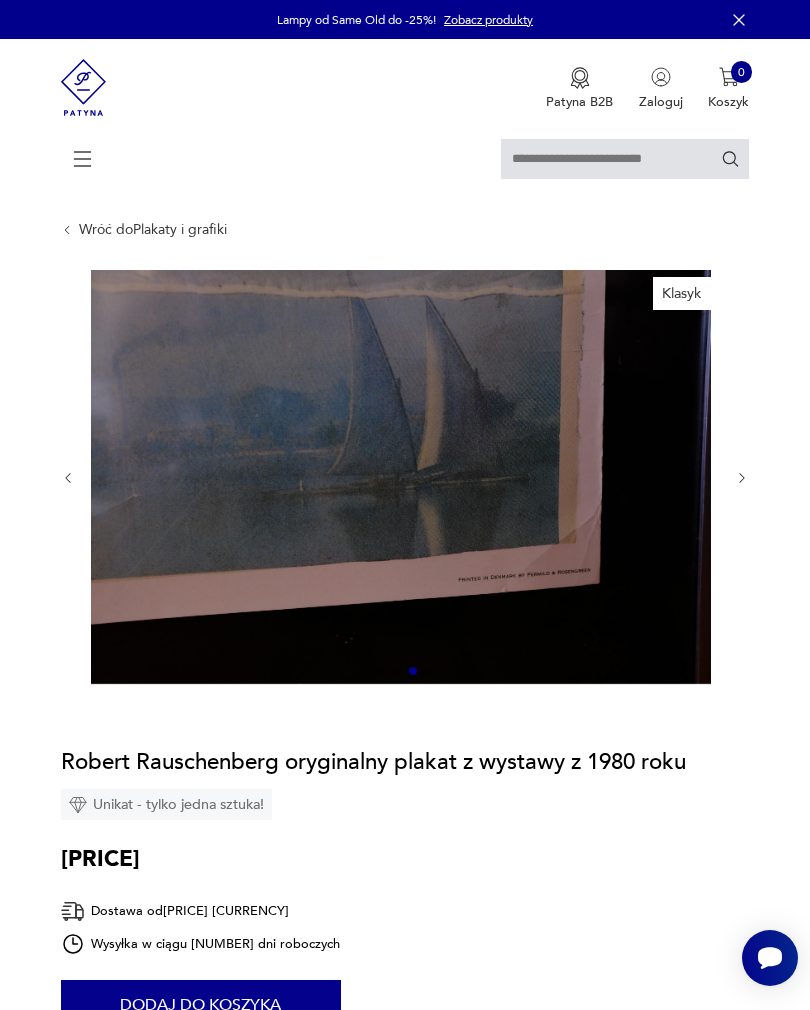 click at bounding box center [742, 478] 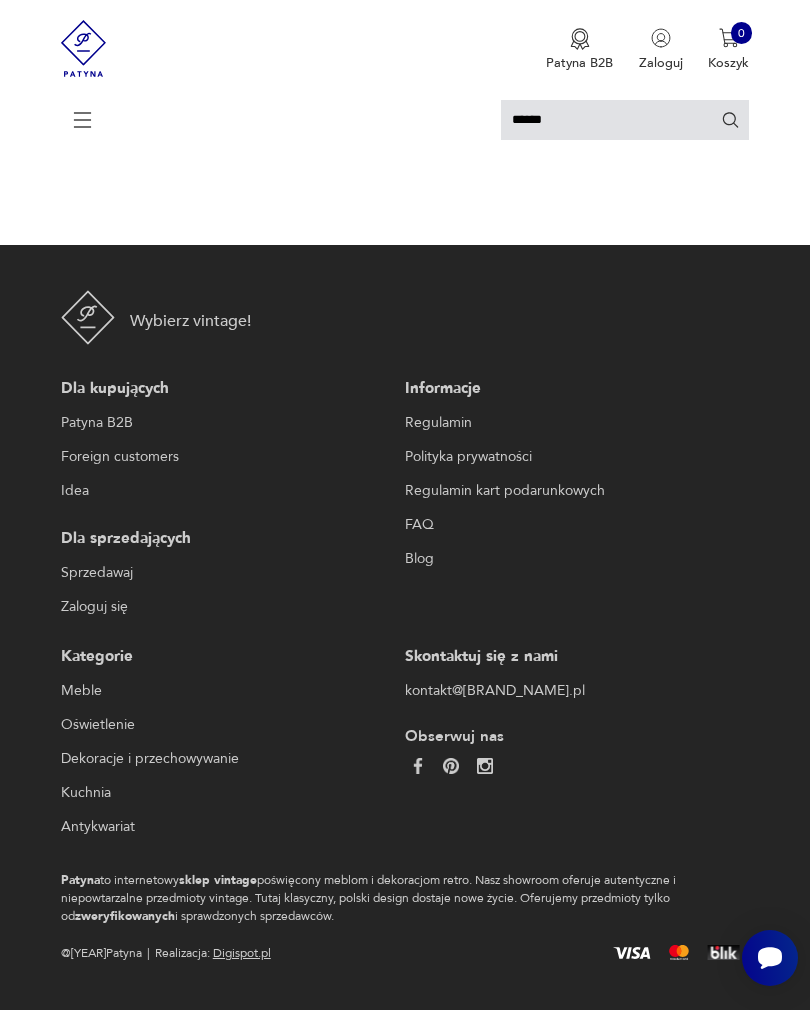 scroll, scrollTop: 243, scrollLeft: 0, axis: vertical 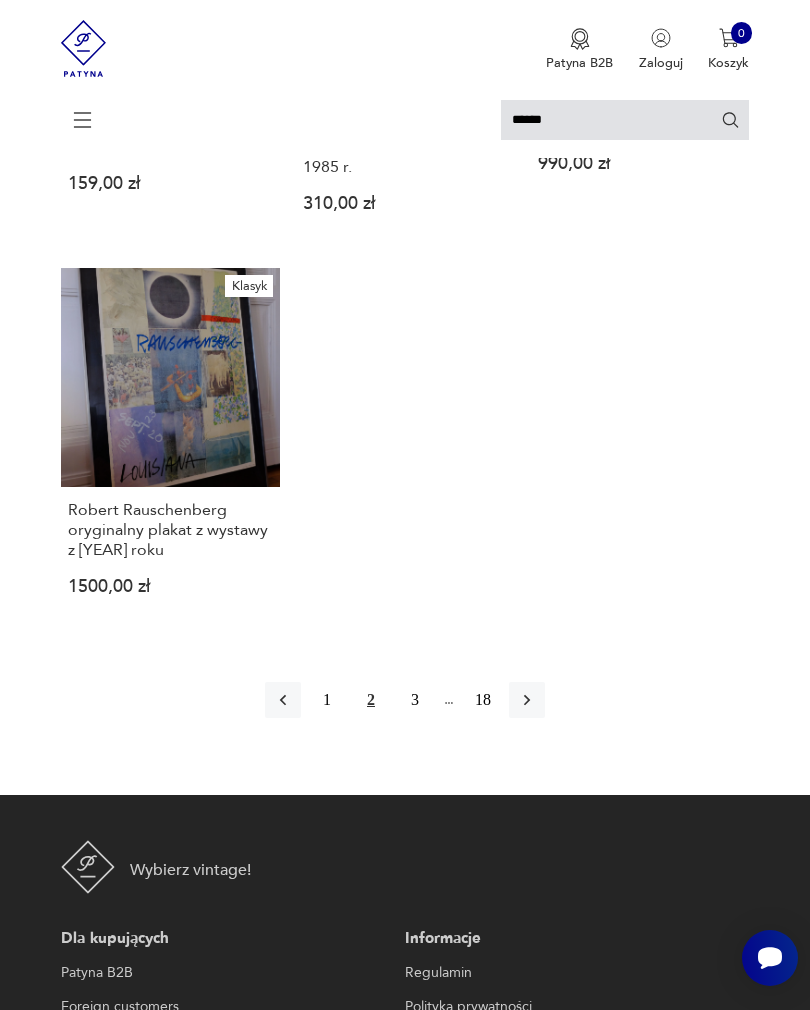 click on "3" at bounding box center (415, 700) 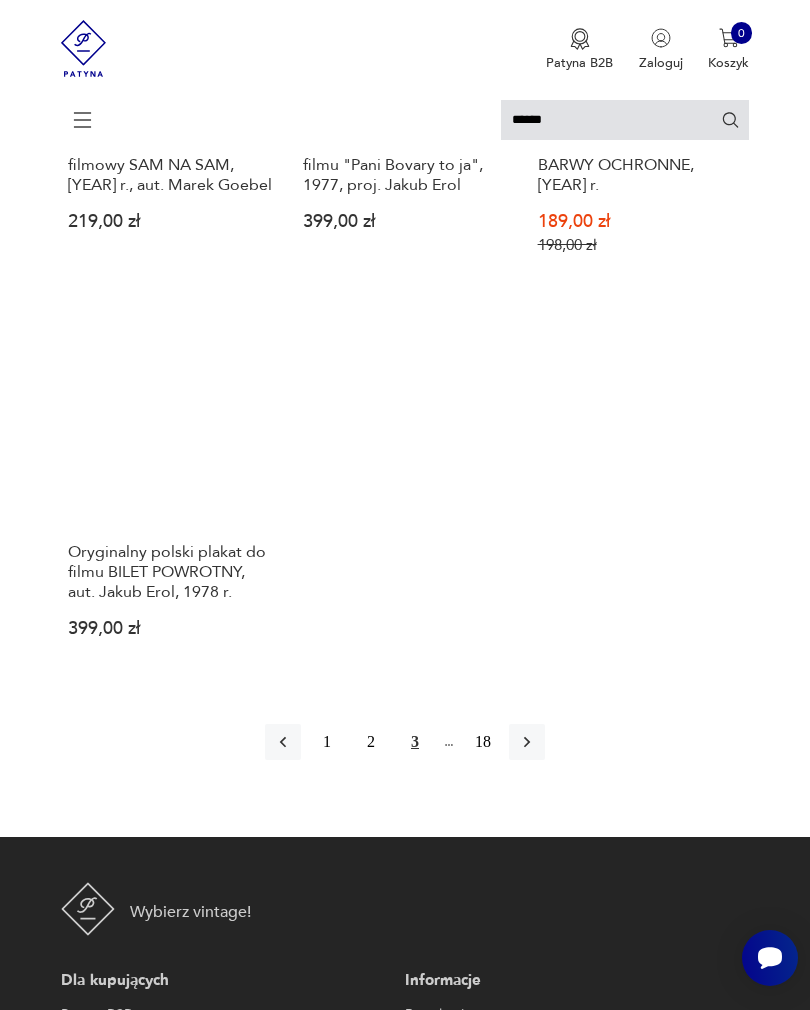 scroll, scrollTop: 2084, scrollLeft: 0, axis: vertical 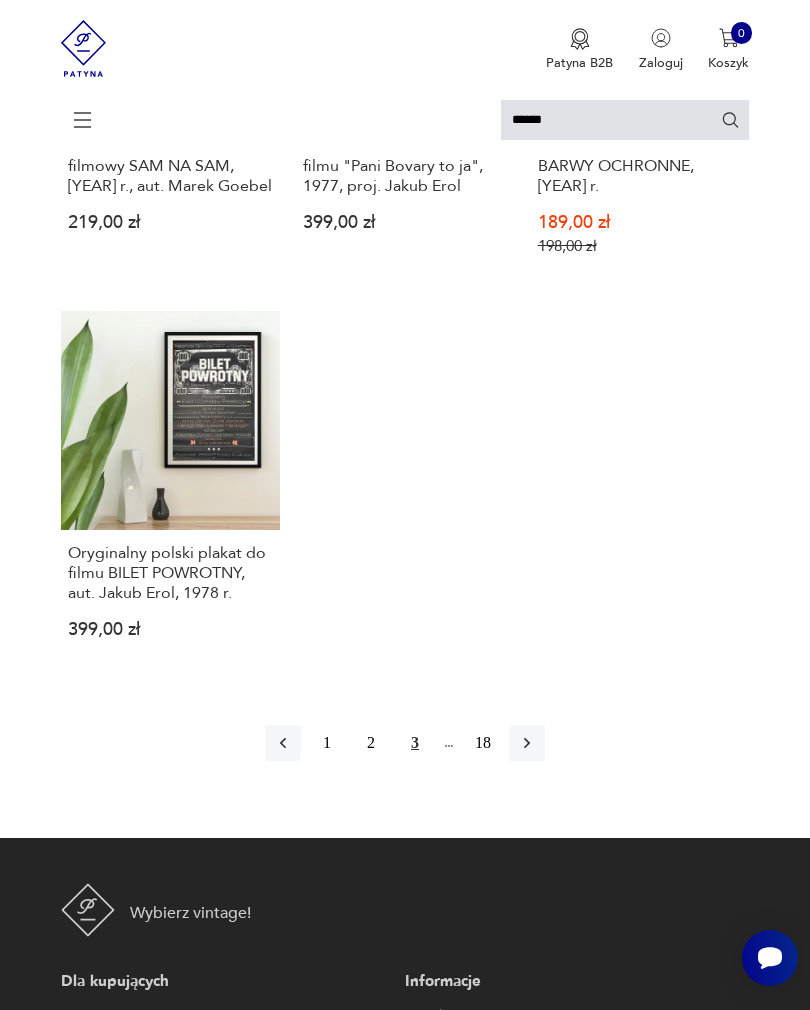 click at bounding box center [527, 743] 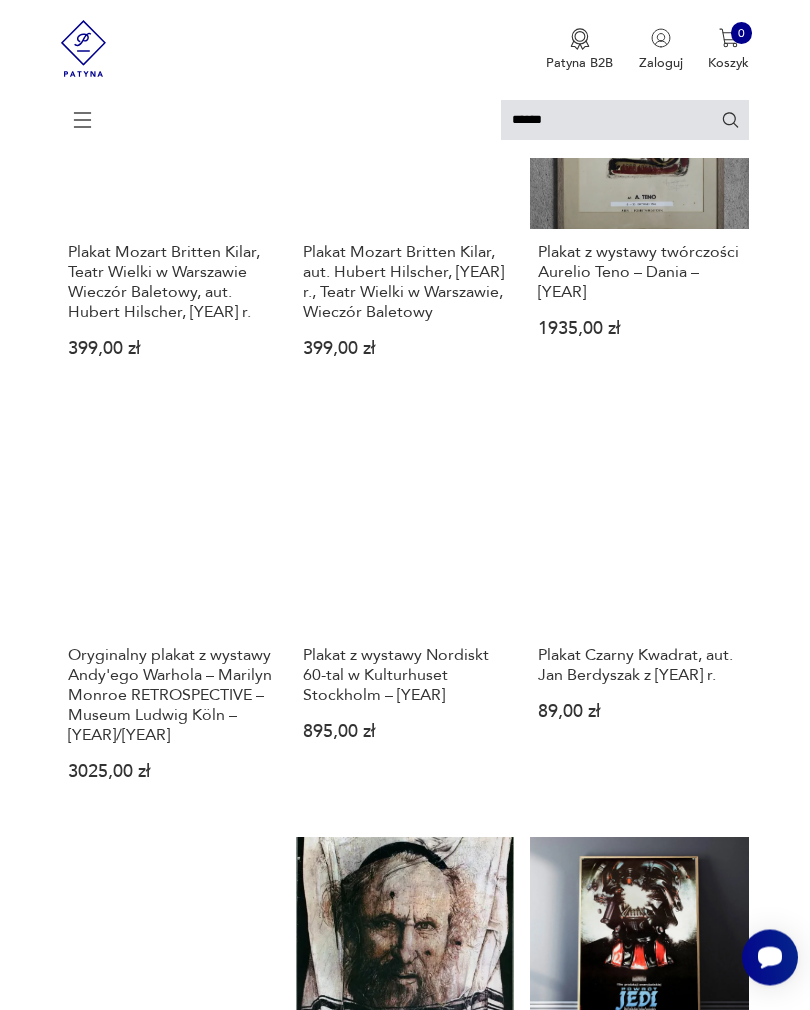 scroll, scrollTop: 772, scrollLeft: 0, axis: vertical 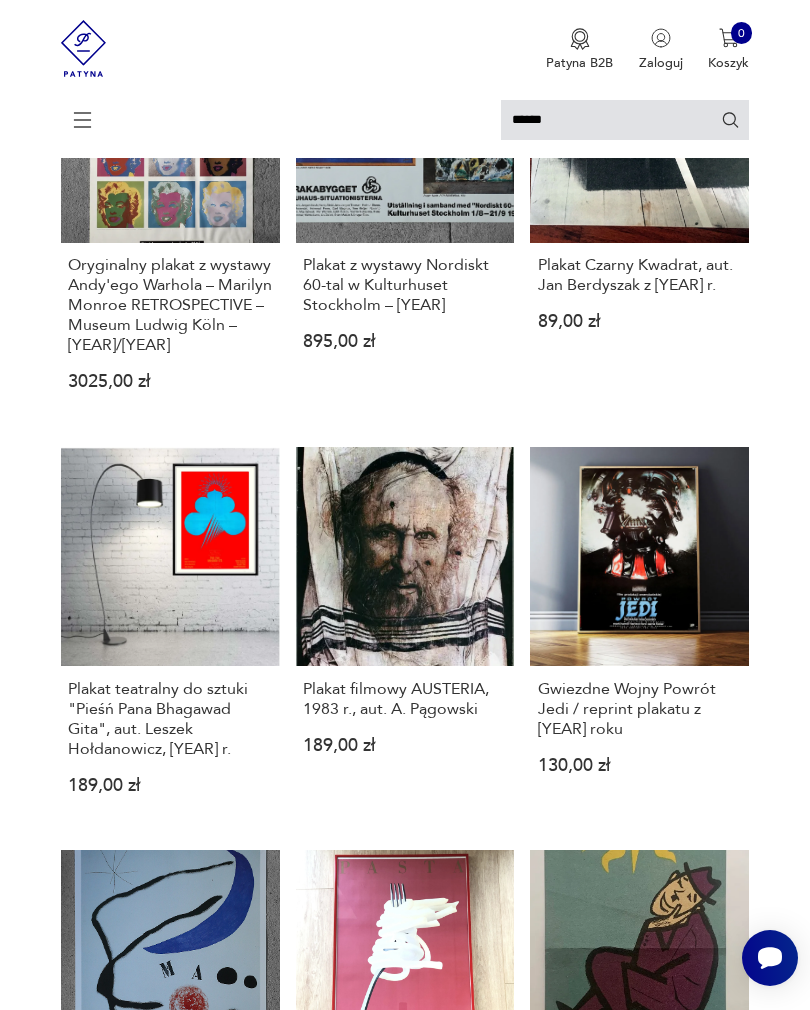click on "Gwiezdne Wojny Powrót Jedi / reprint plakatu z 1984 roku" at bounding box center [640, 709] 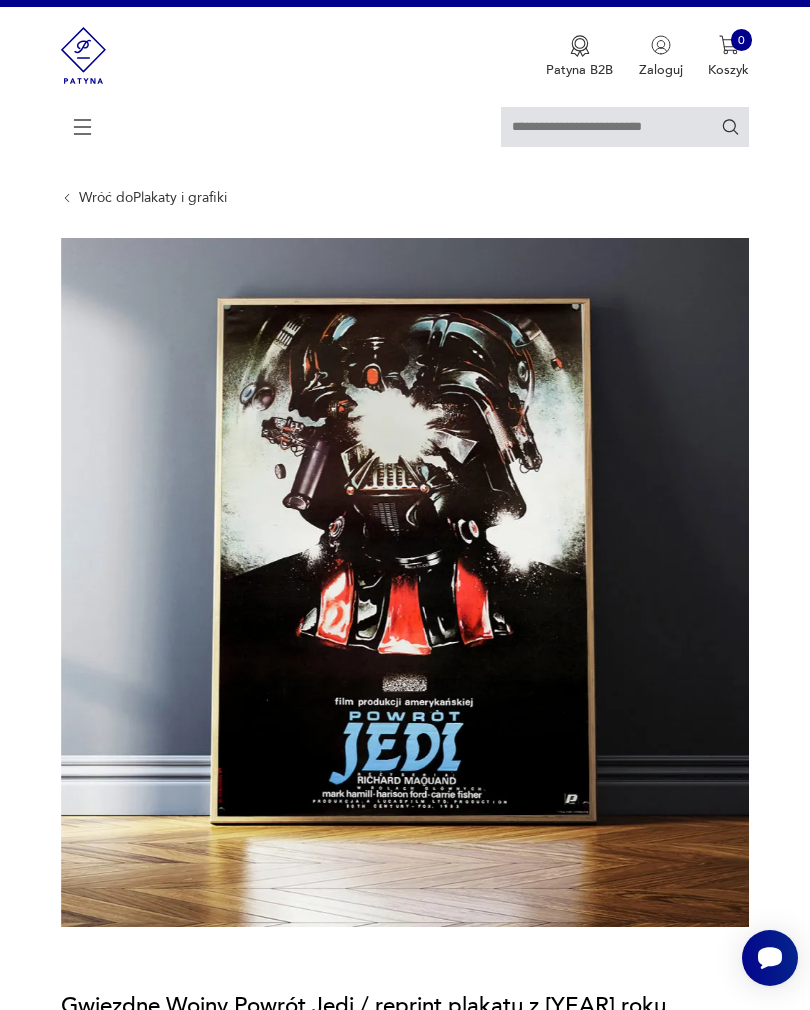 scroll, scrollTop: 0, scrollLeft: 0, axis: both 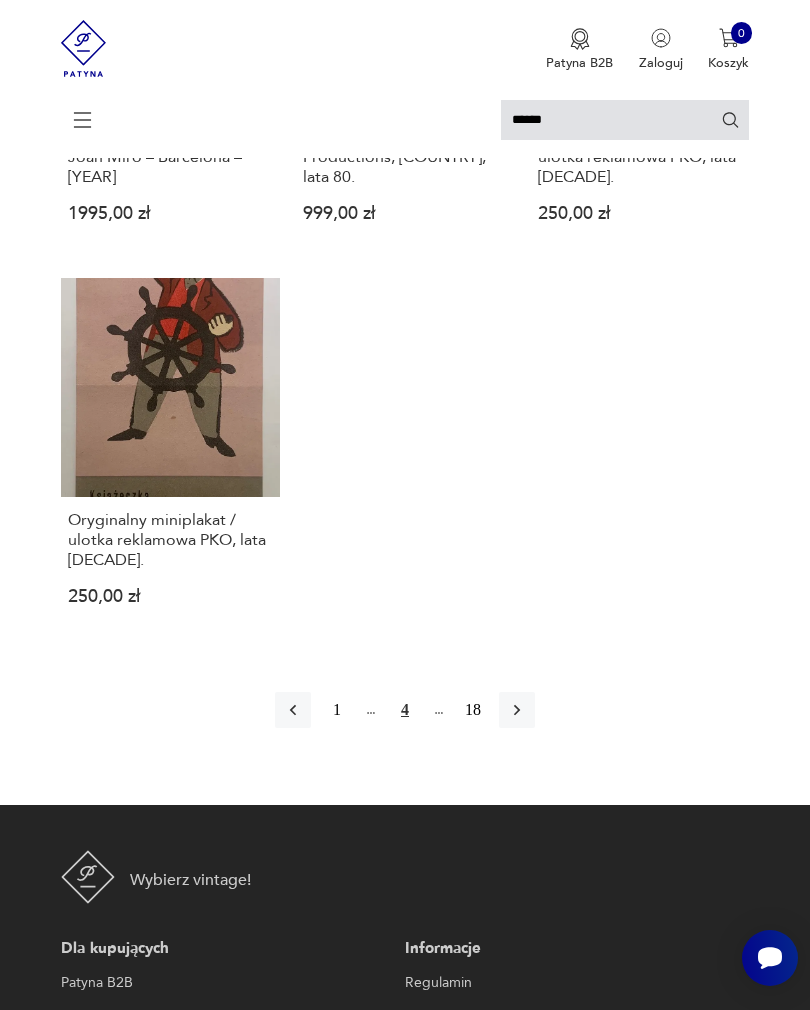 click at bounding box center [517, 710] 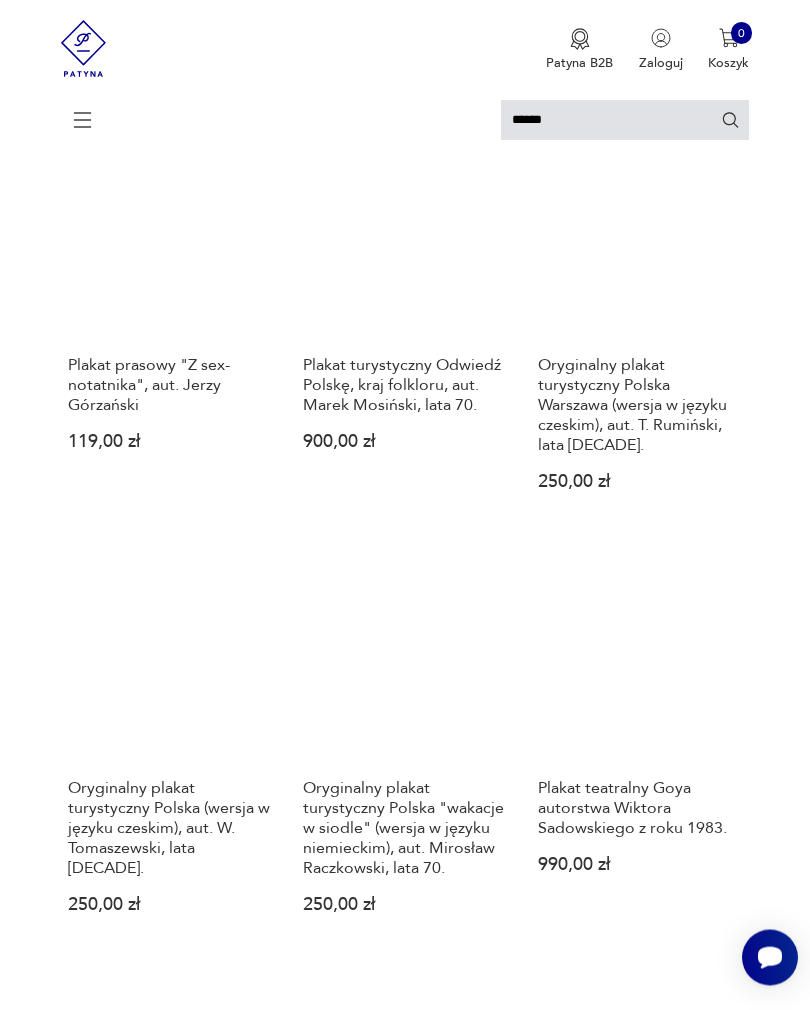 scroll, scrollTop: 1417, scrollLeft: 0, axis: vertical 